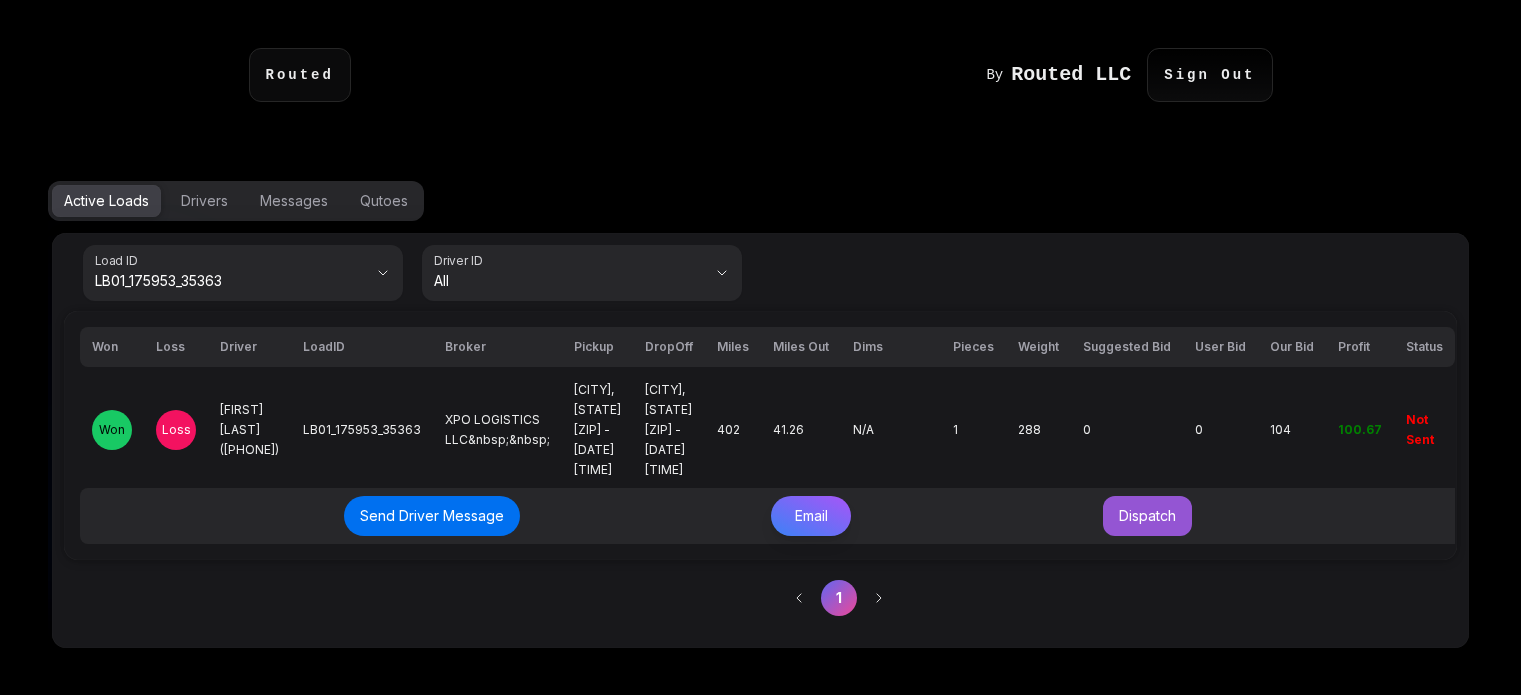 select on "**********" 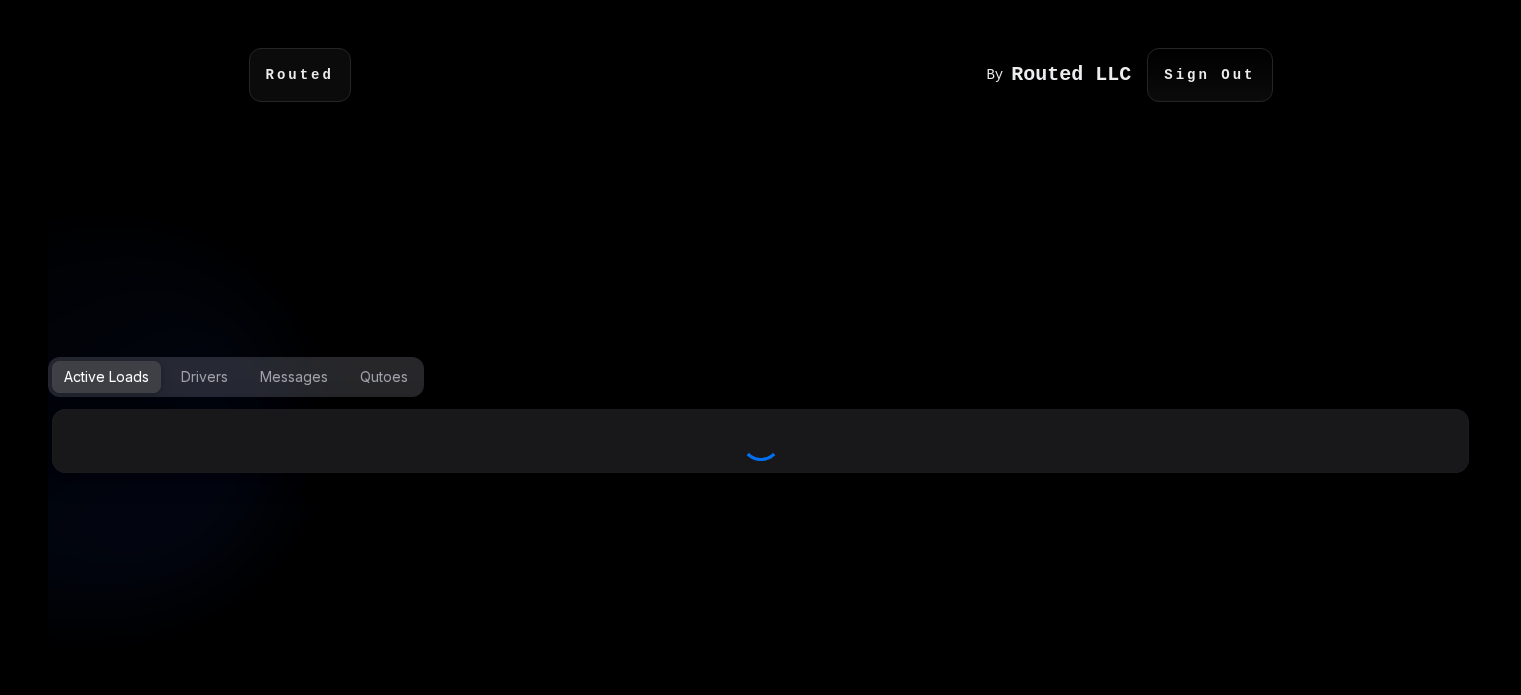 select on "**********" 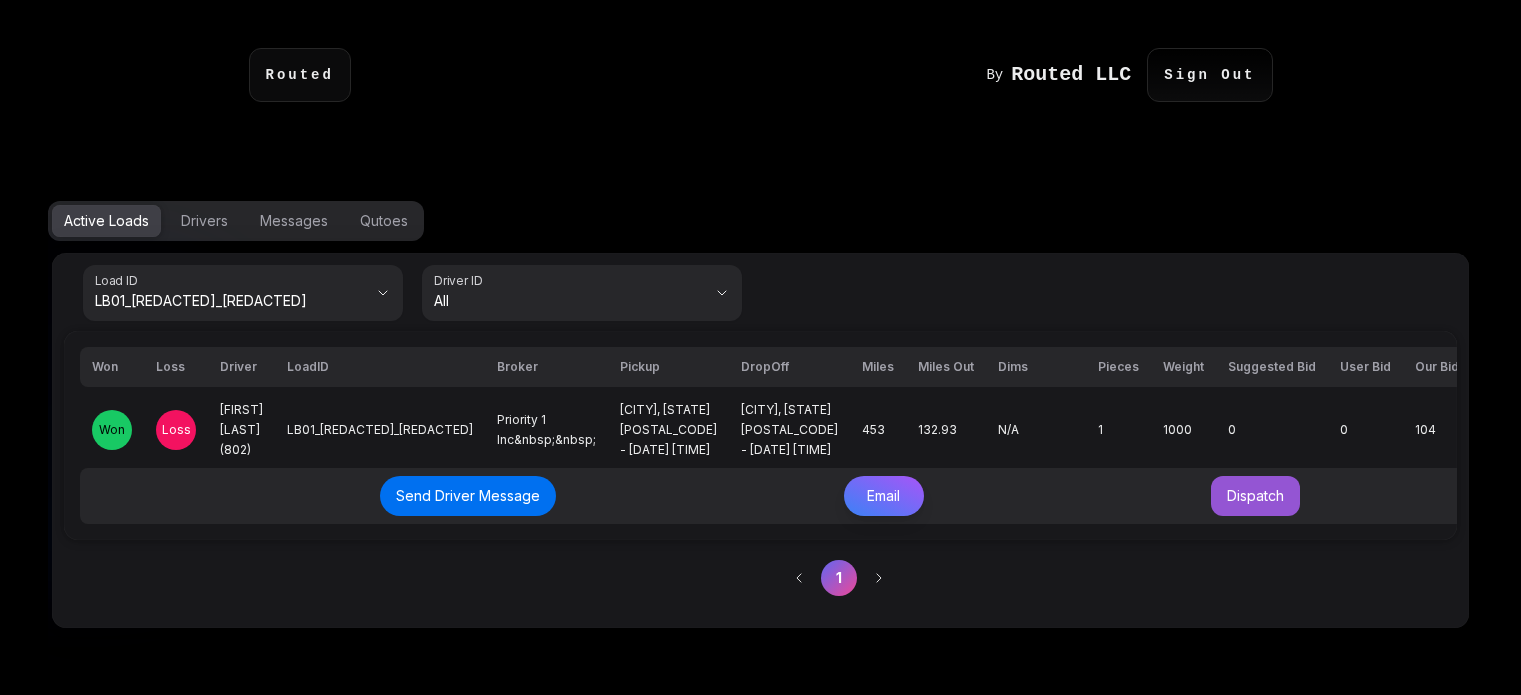 scroll, scrollTop: 0, scrollLeft: 0, axis: both 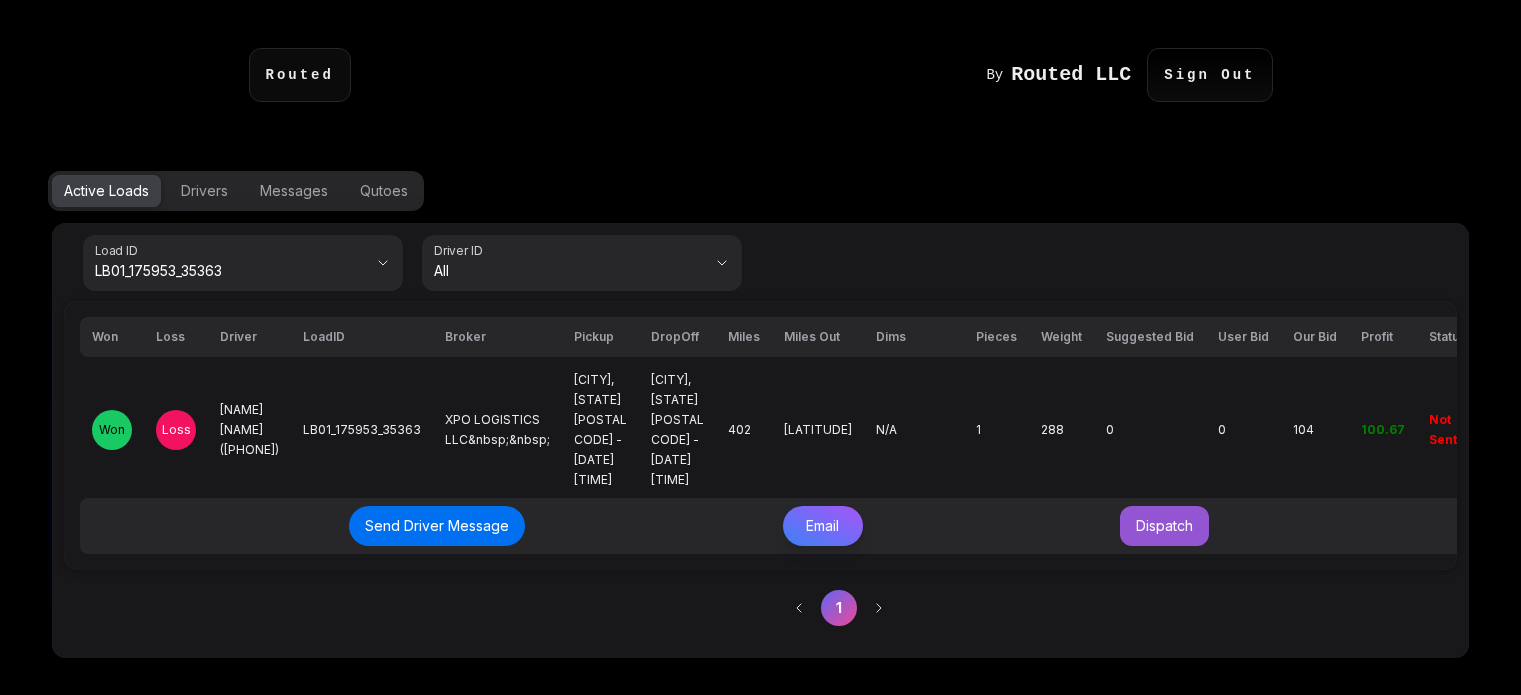 select on "**********" 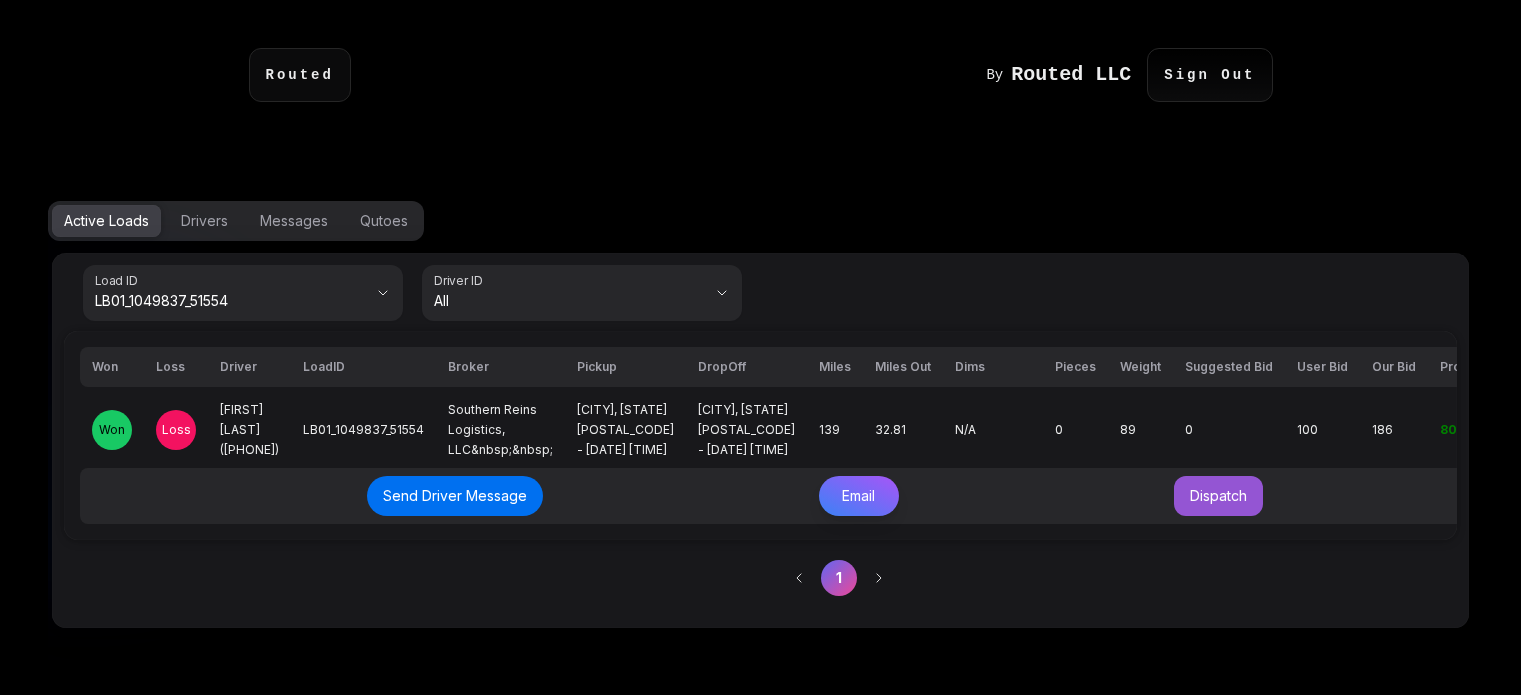 select on "**********" 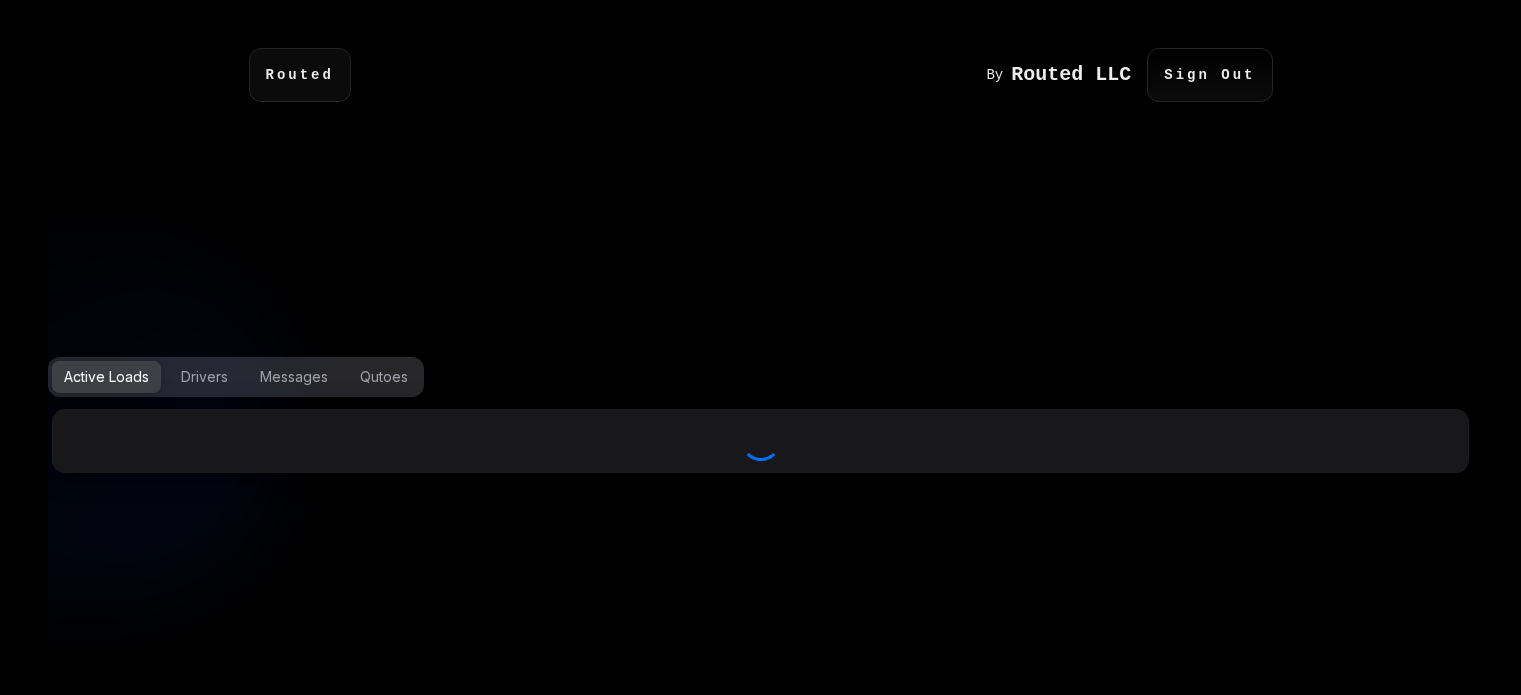 select on "**********" 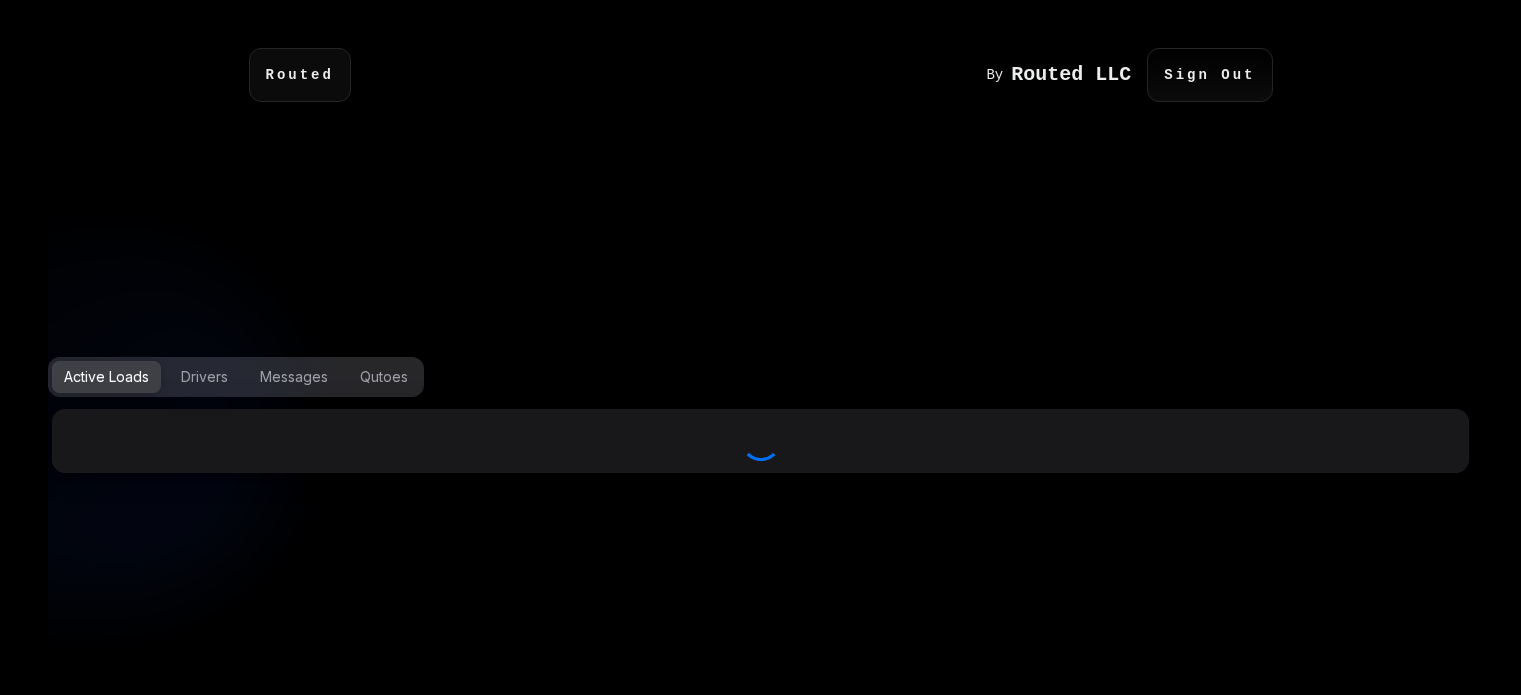 select on "***" 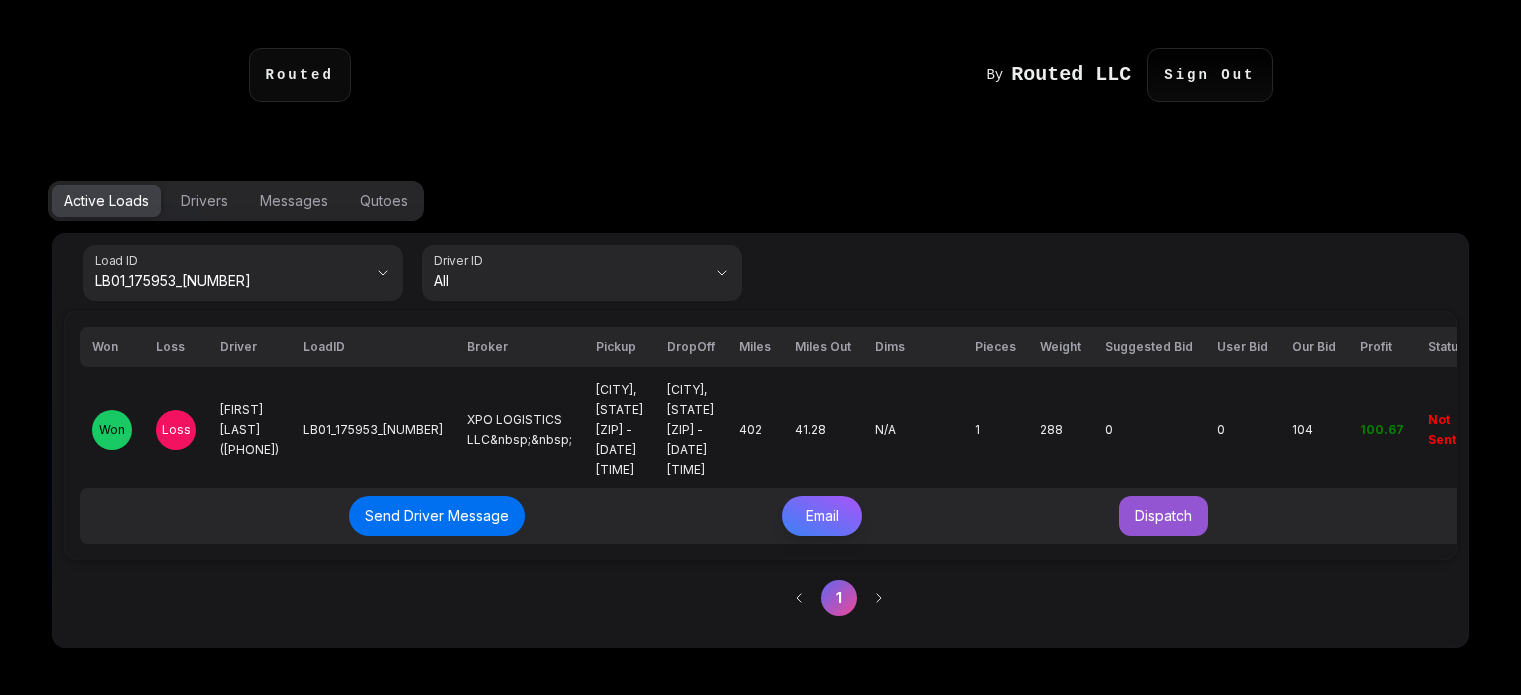 scroll, scrollTop: 0, scrollLeft: 0, axis: both 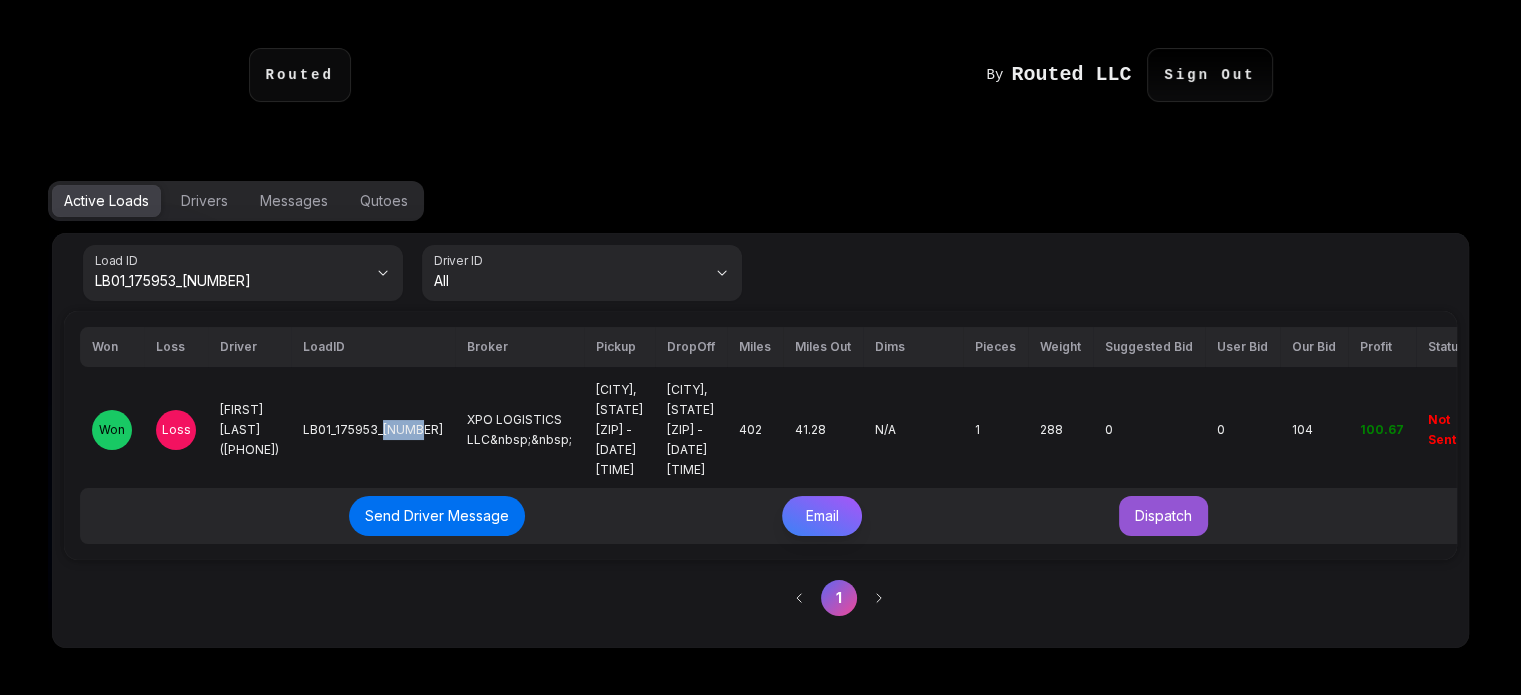 drag, startPoint x: 383, startPoint y: 419, endPoint x: 418, endPoint y: 417, distance: 35.057095 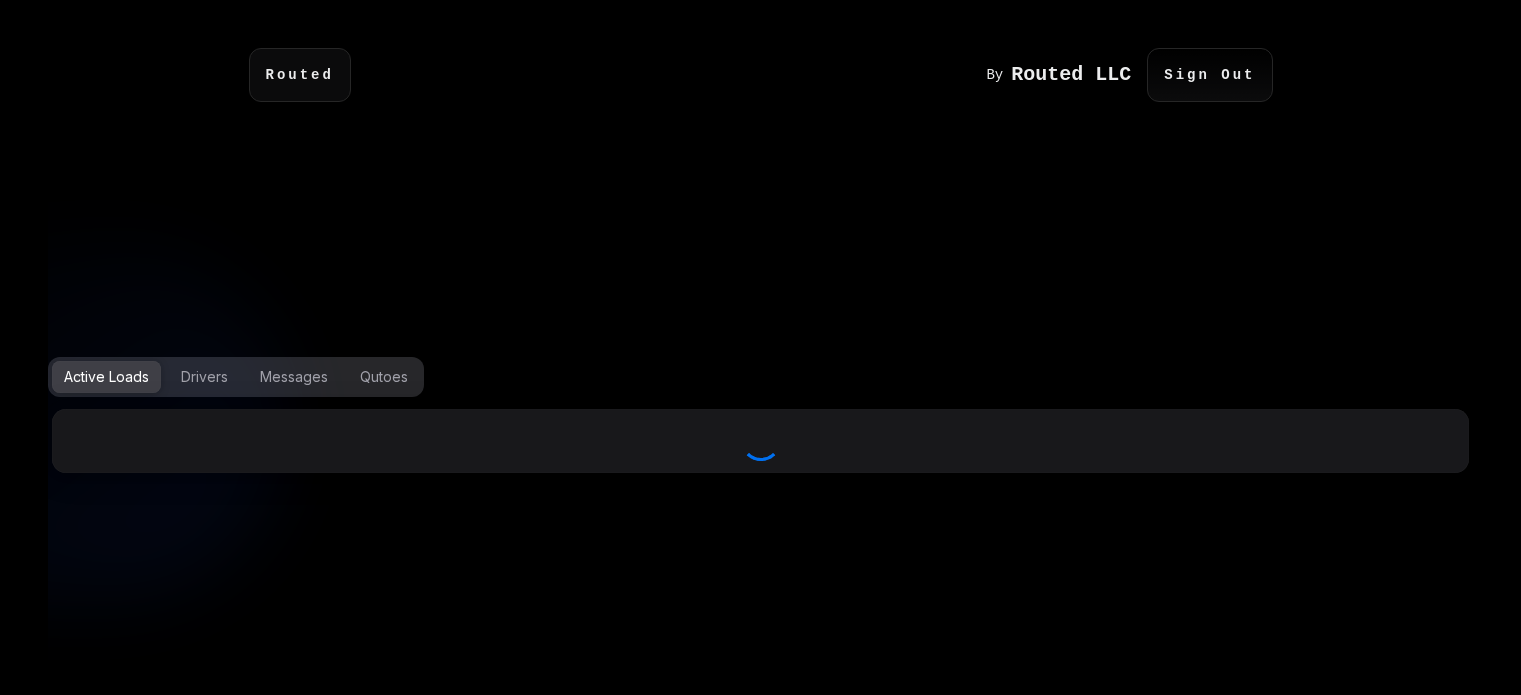 scroll, scrollTop: 0, scrollLeft: 0, axis: both 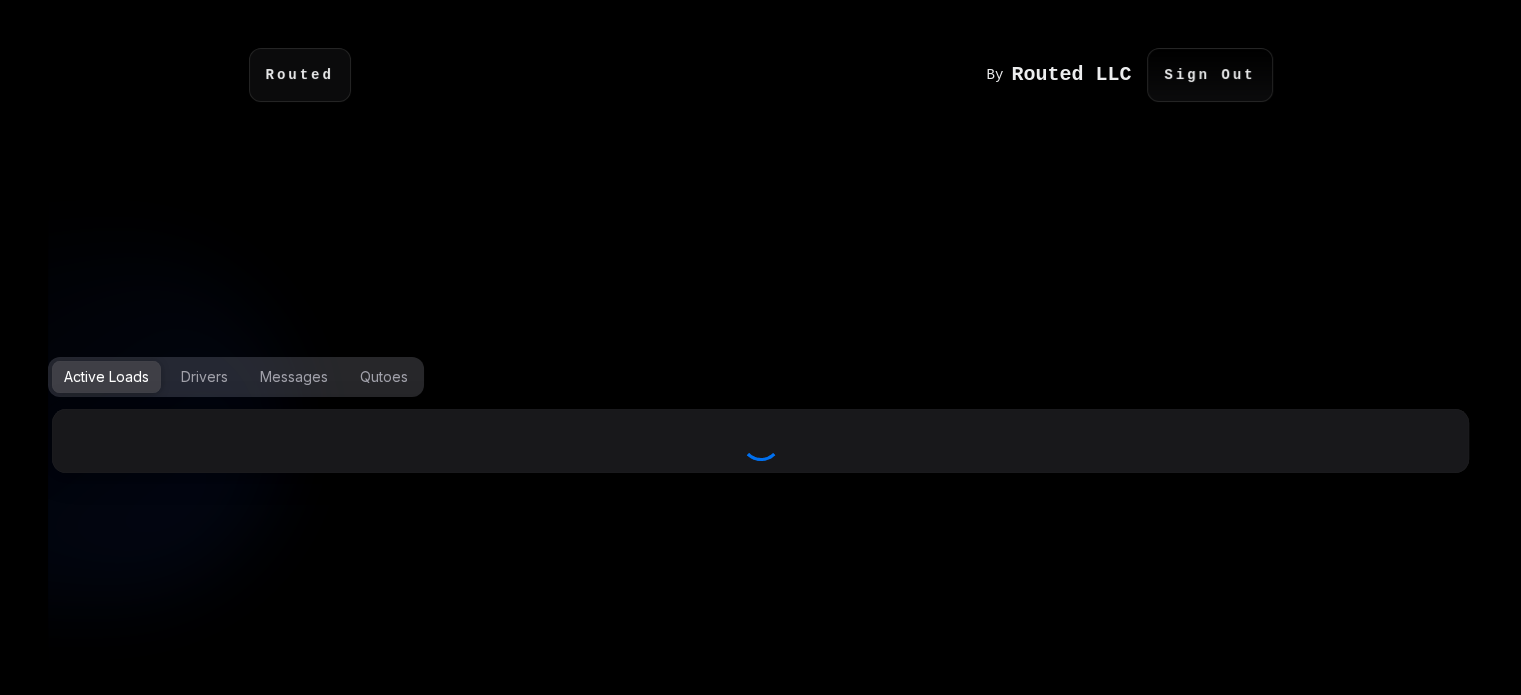 select on "**********" 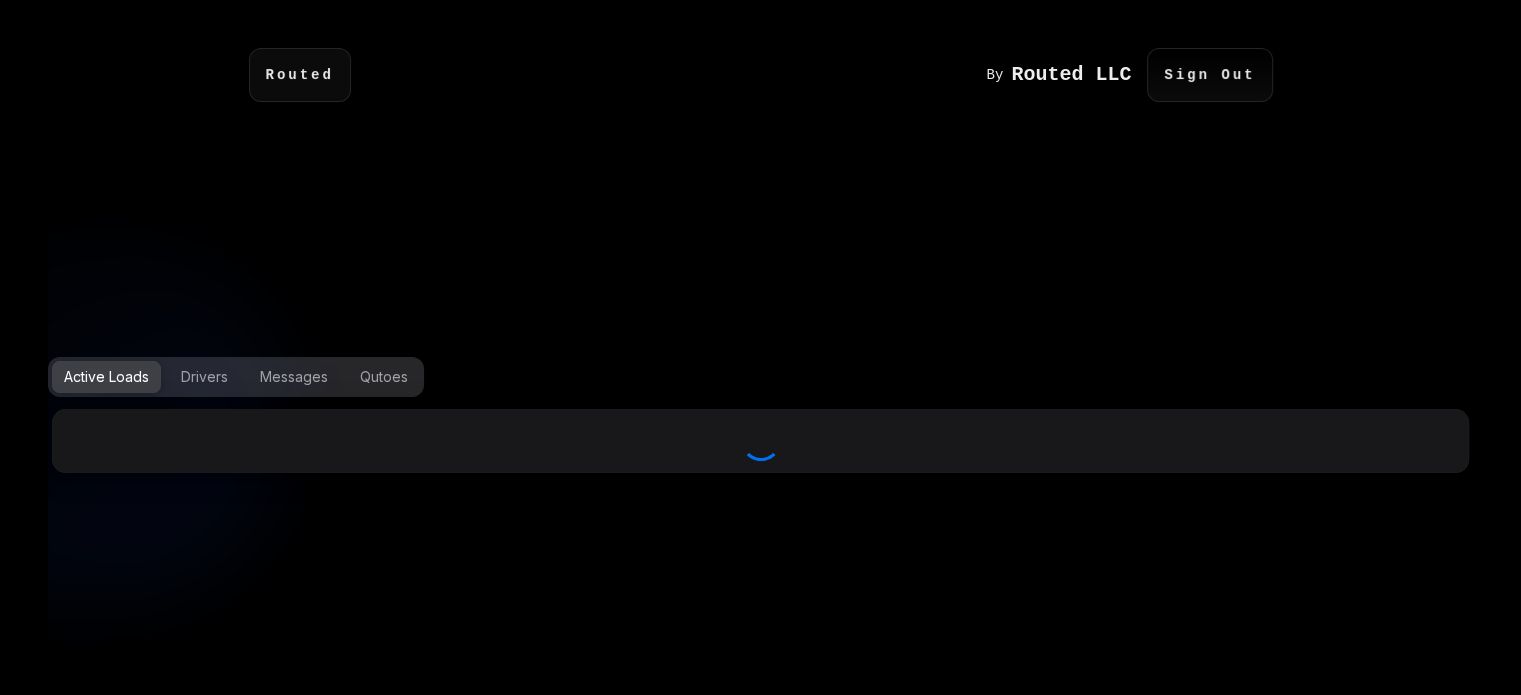 select on "***" 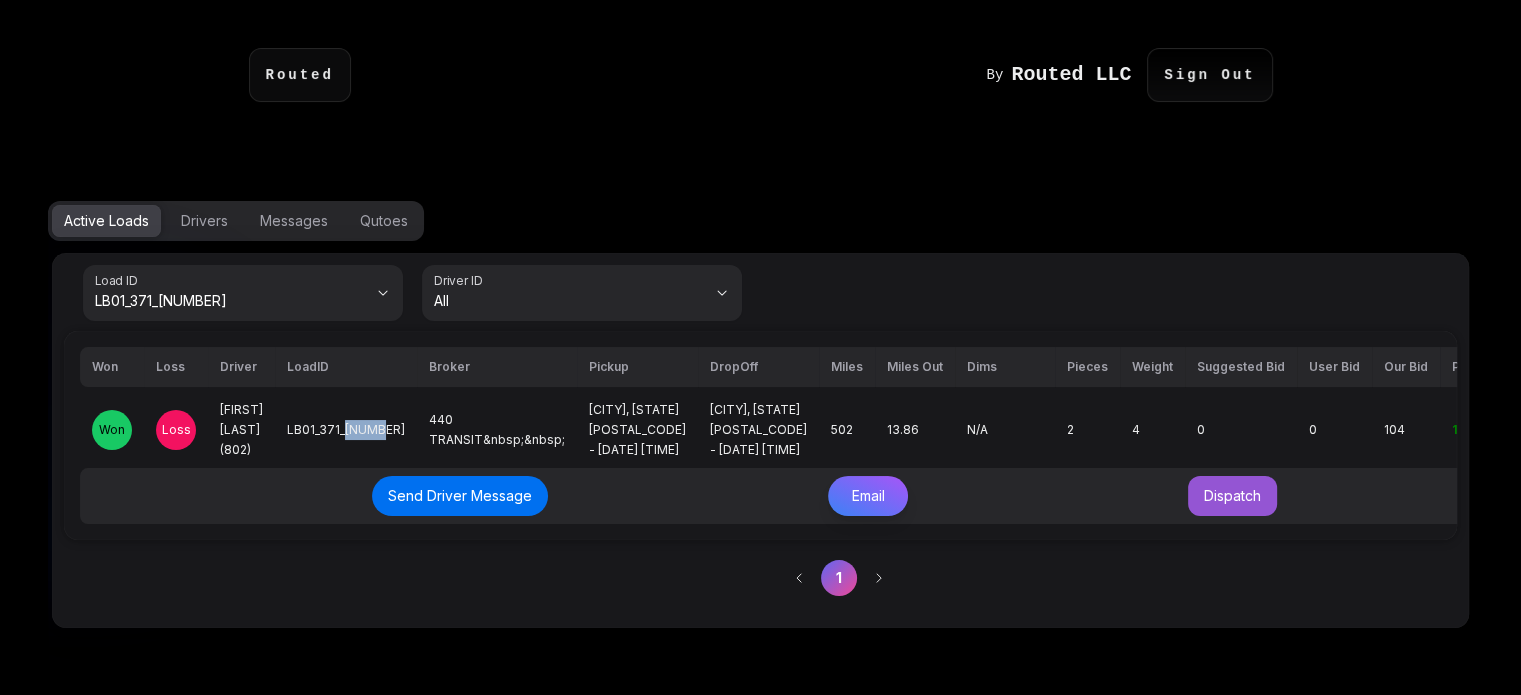 drag, startPoint x: 362, startPoint y: 419, endPoint x: 396, endPoint y: 420, distance: 34.0147 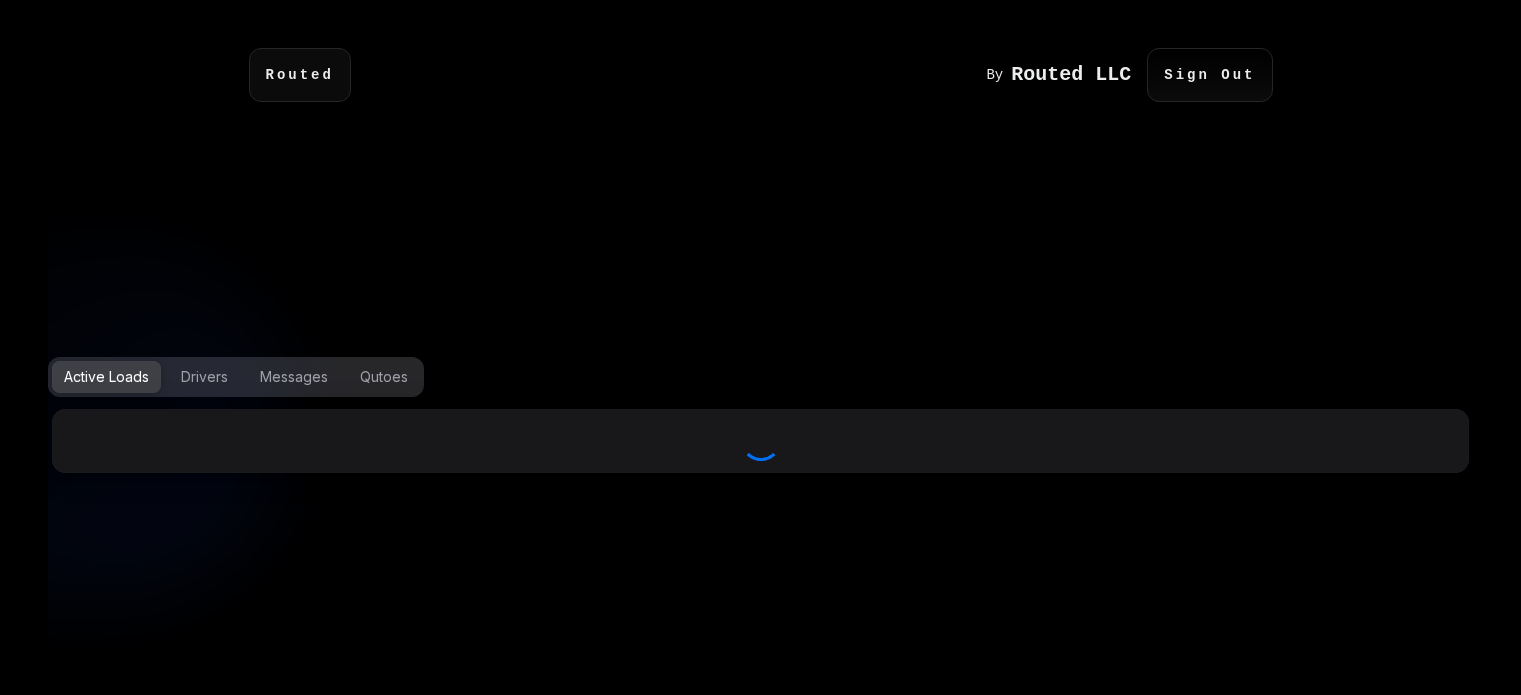 scroll, scrollTop: 0, scrollLeft: 0, axis: both 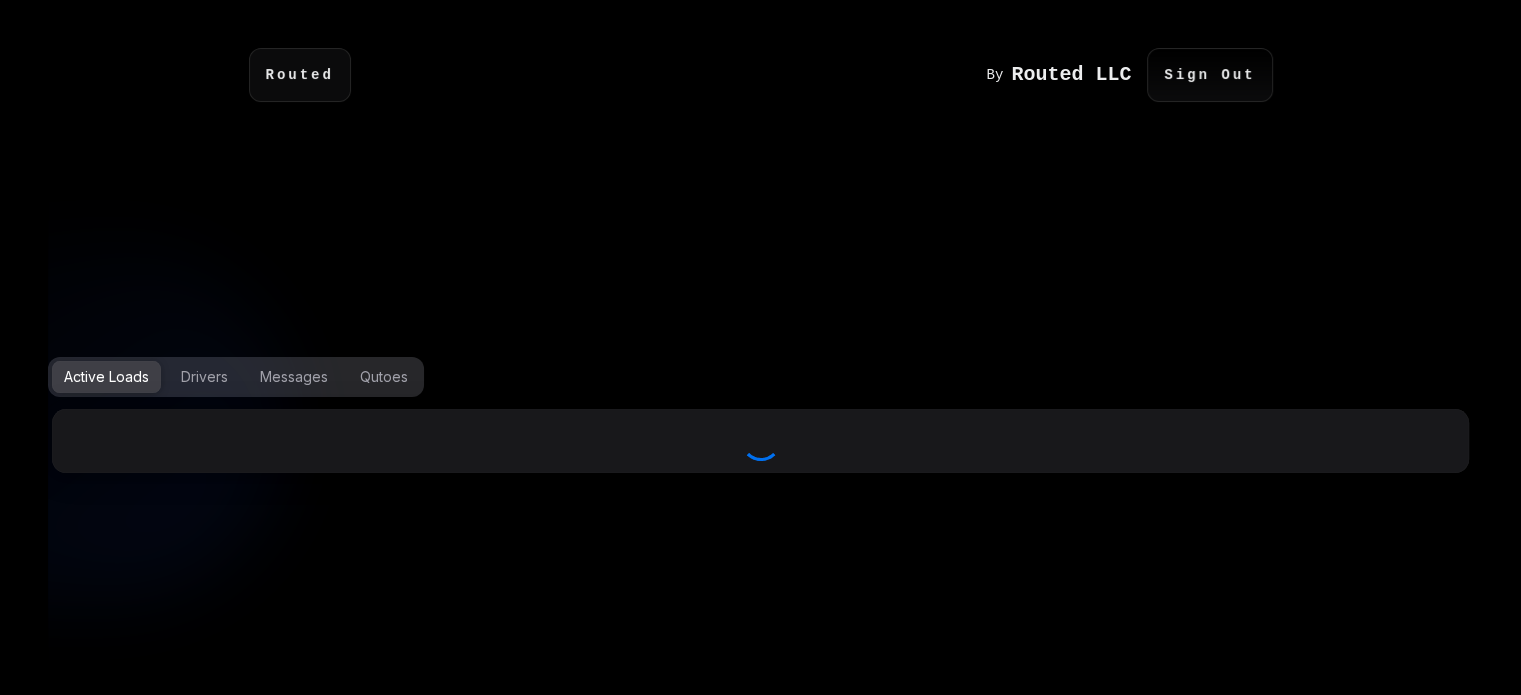 select on "**********" 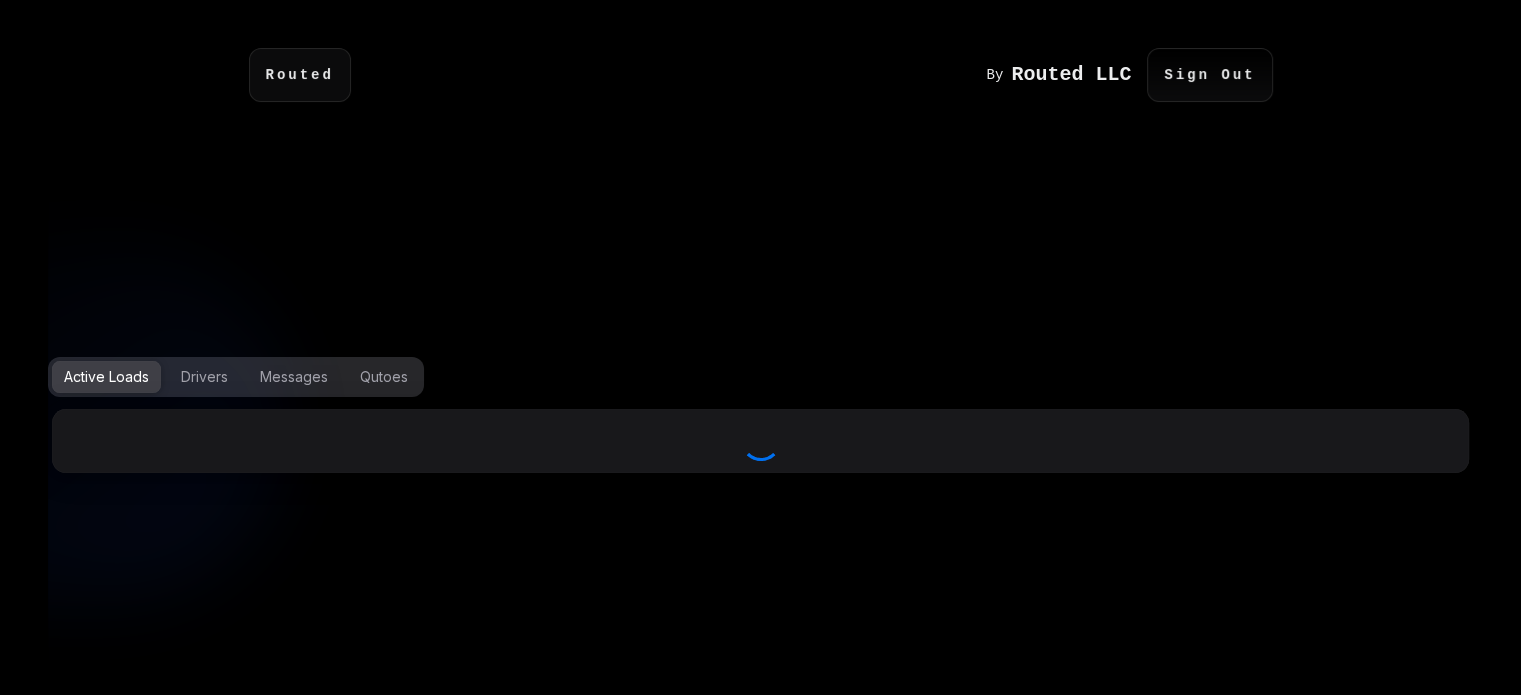 select on "***" 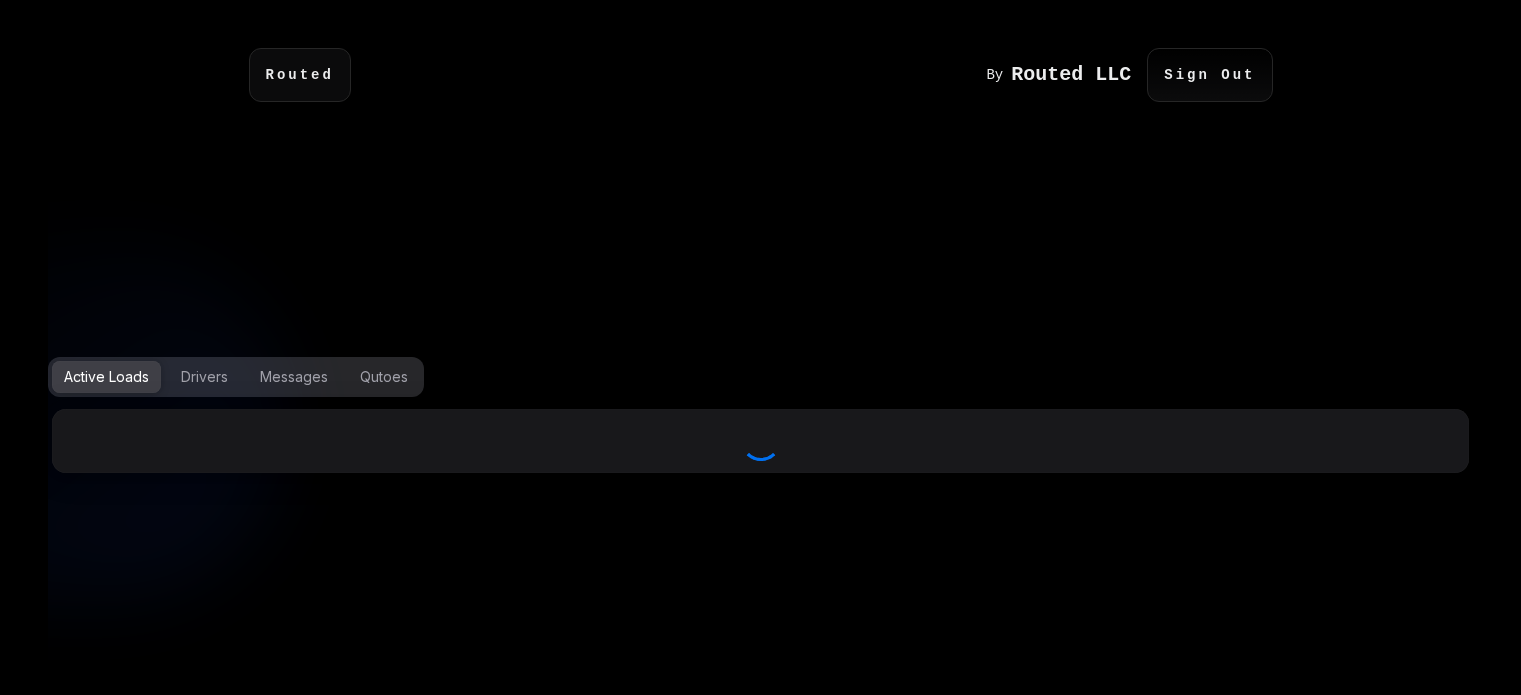 scroll, scrollTop: 0, scrollLeft: 0, axis: both 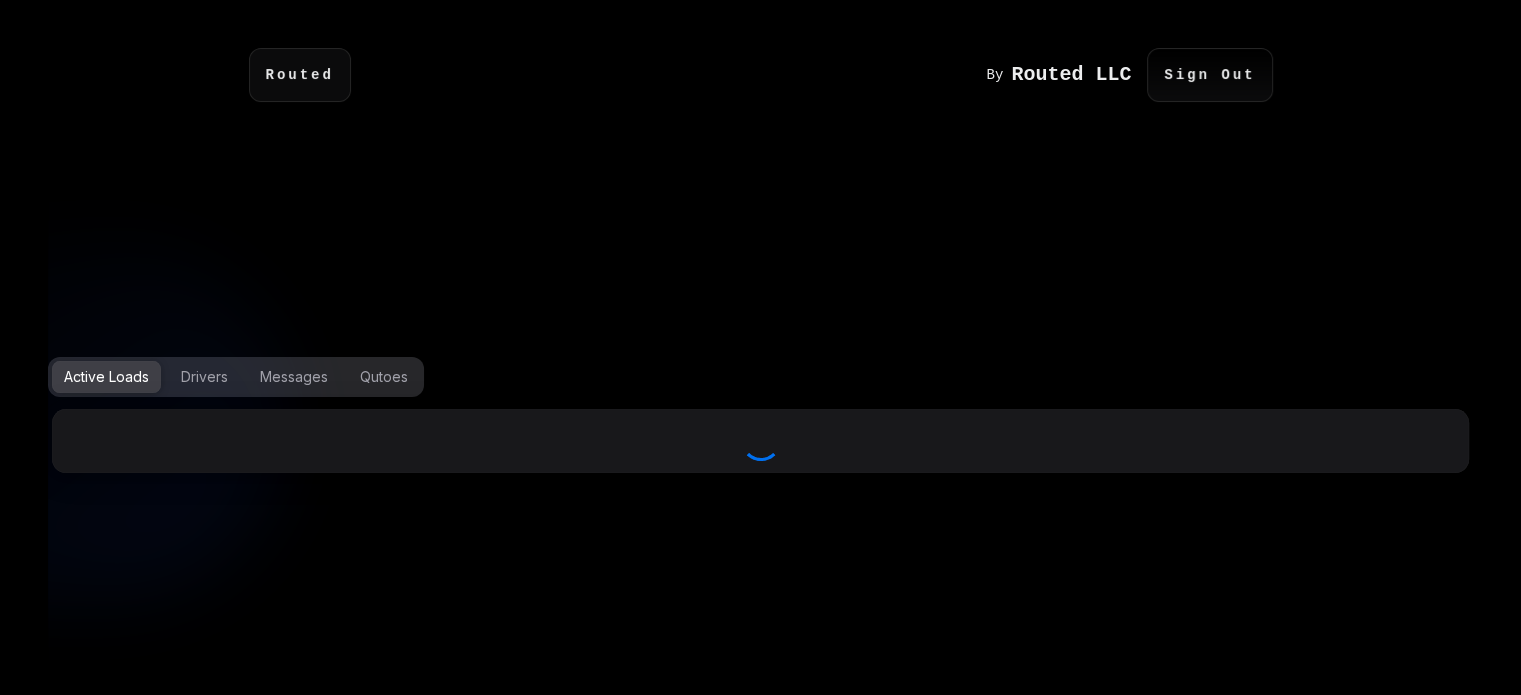 select on "***" 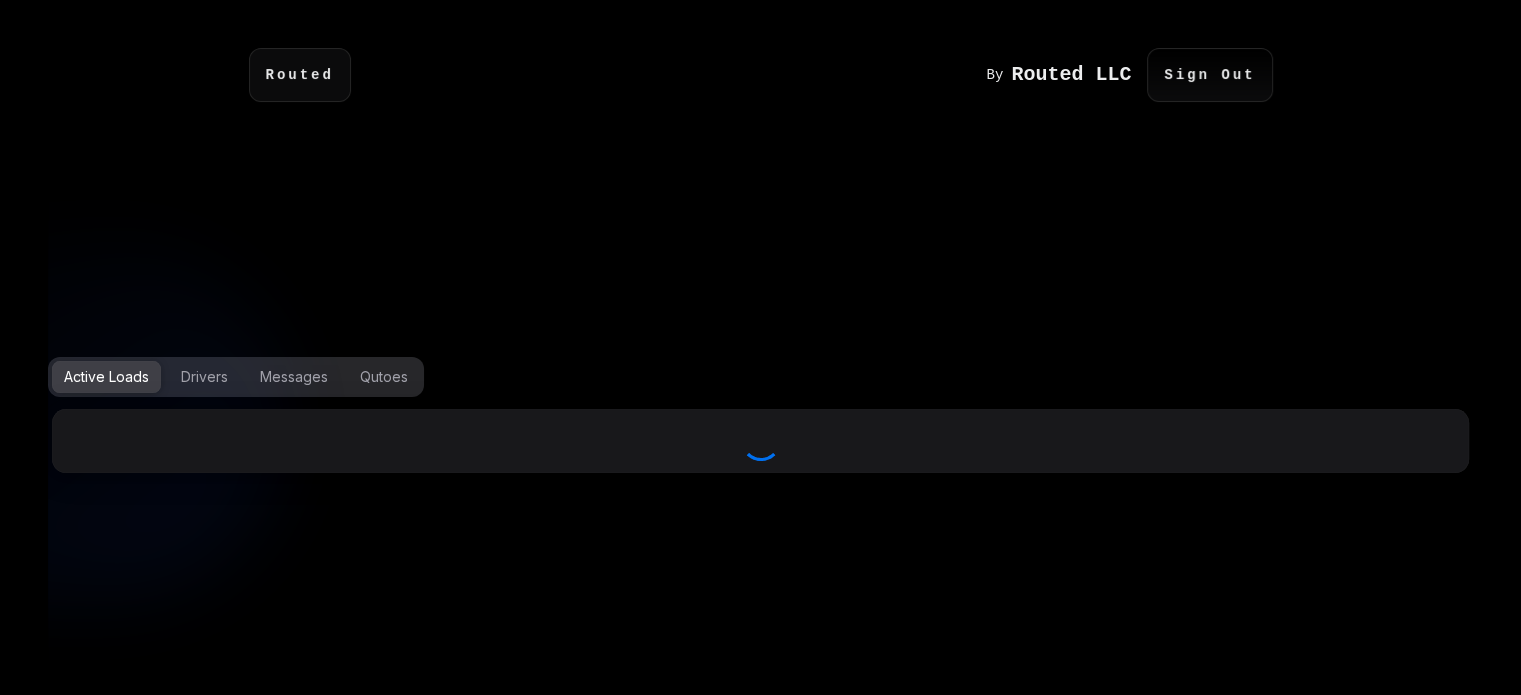 select on "***" 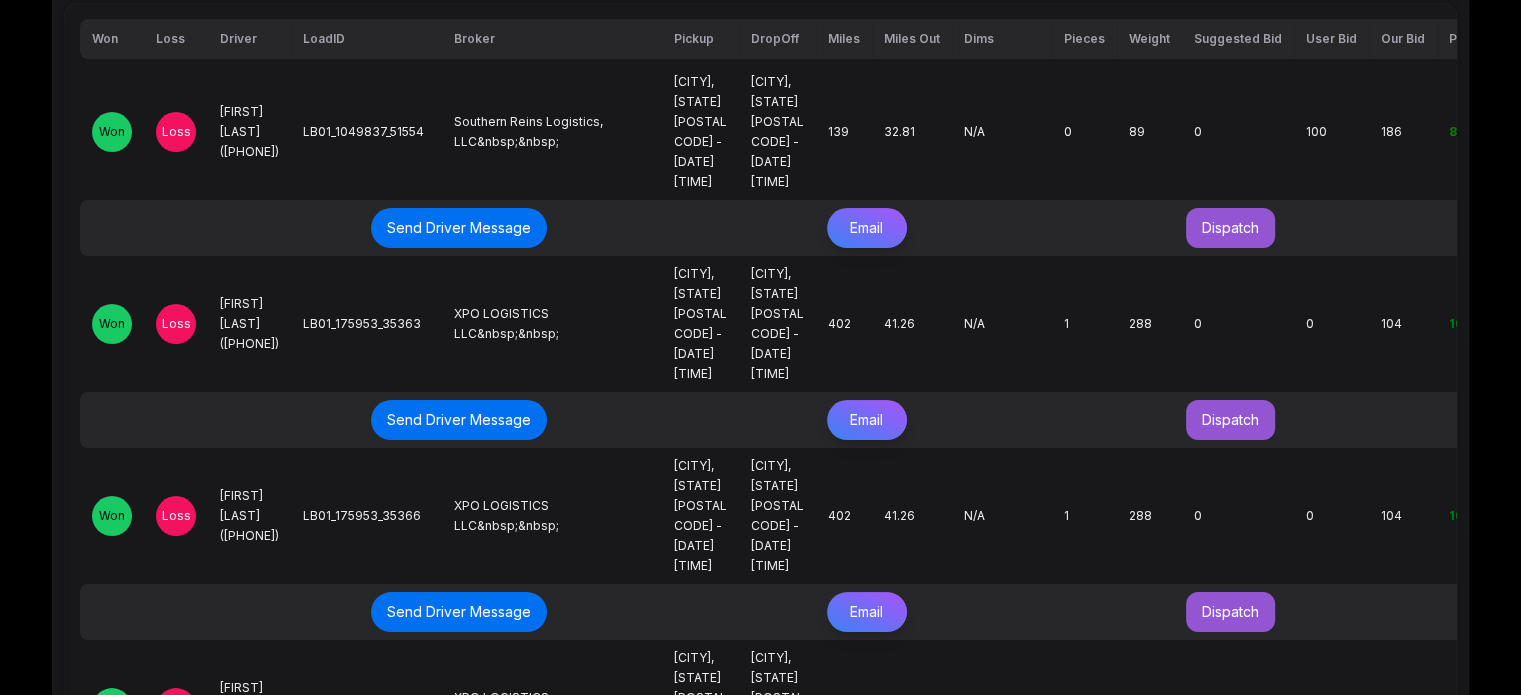 scroll, scrollTop: 208, scrollLeft: 0, axis: vertical 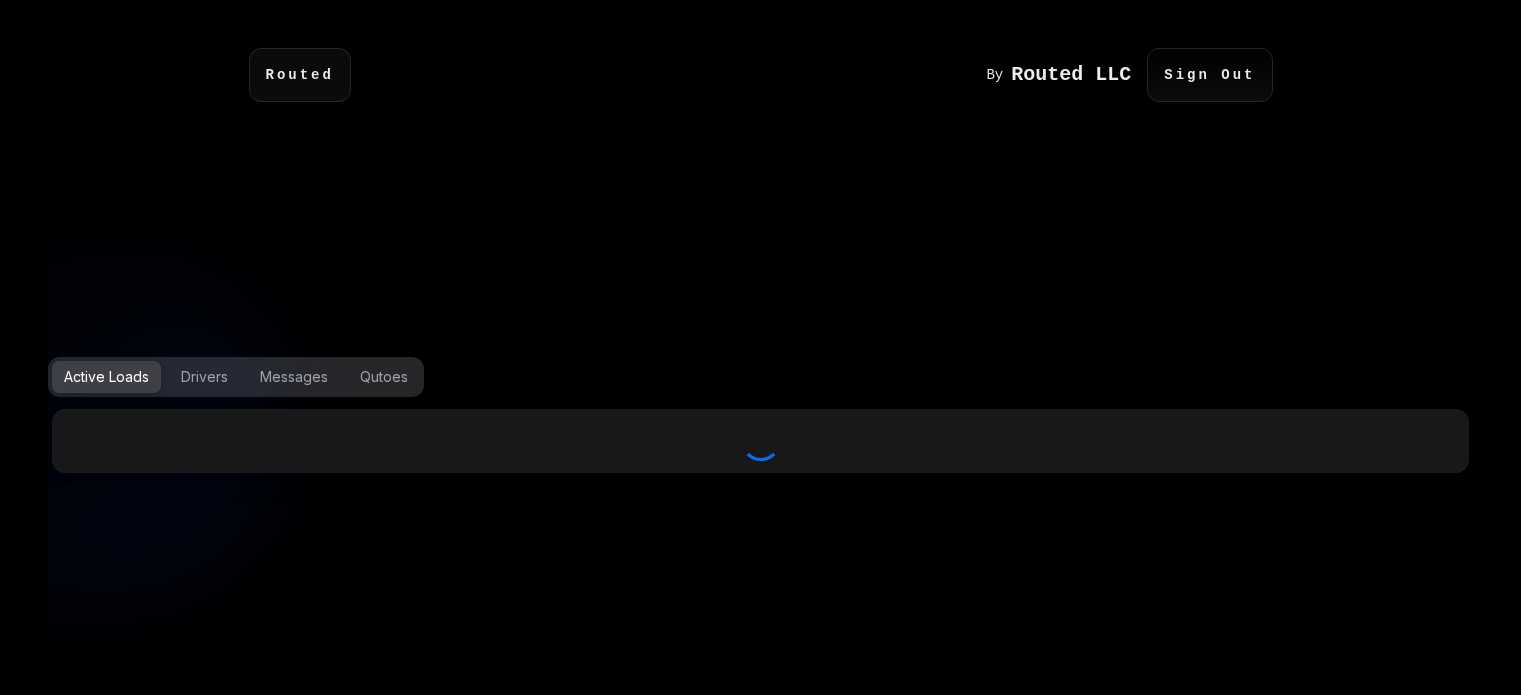 select on "**********" 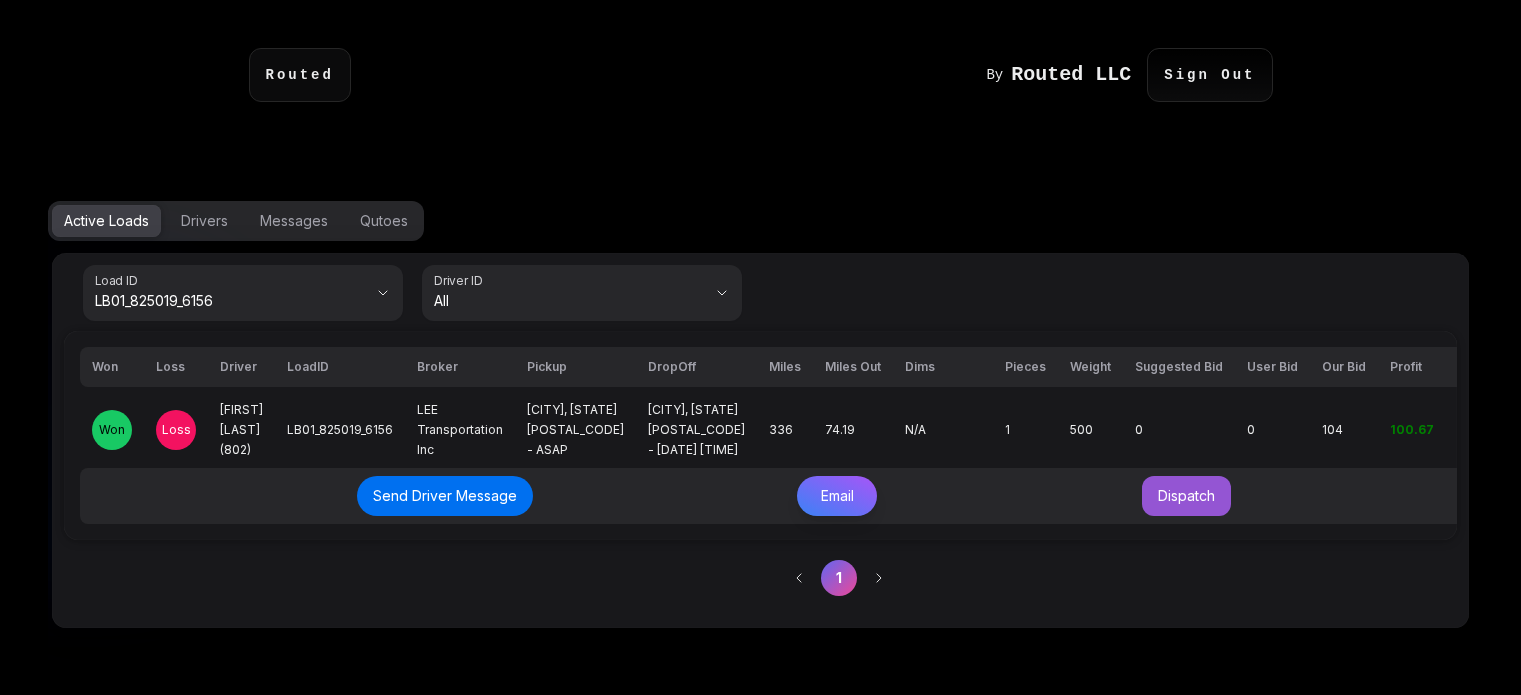 scroll, scrollTop: 0, scrollLeft: 0, axis: both 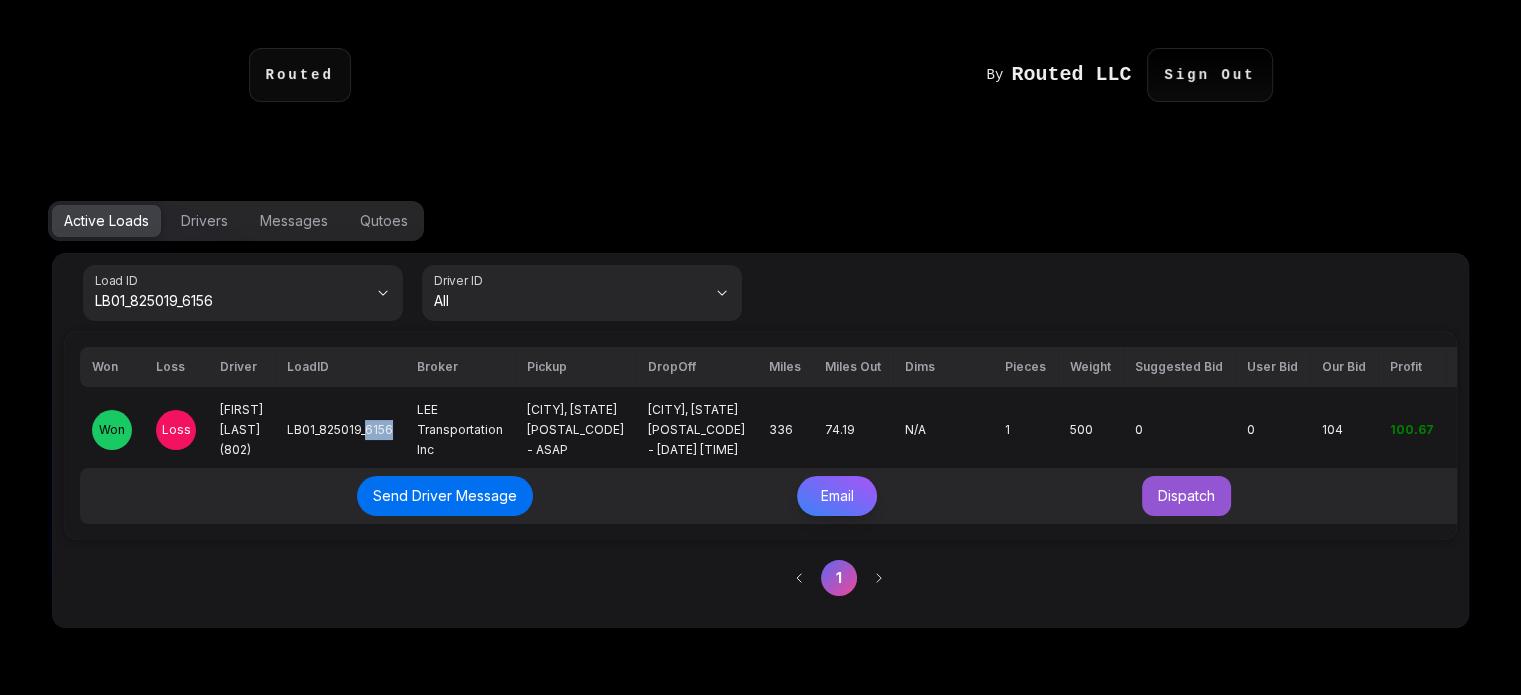 drag, startPoint x: 383, startPoint y: 421, endPoint x: 409, endPoint y: 420, distance: 26.019224 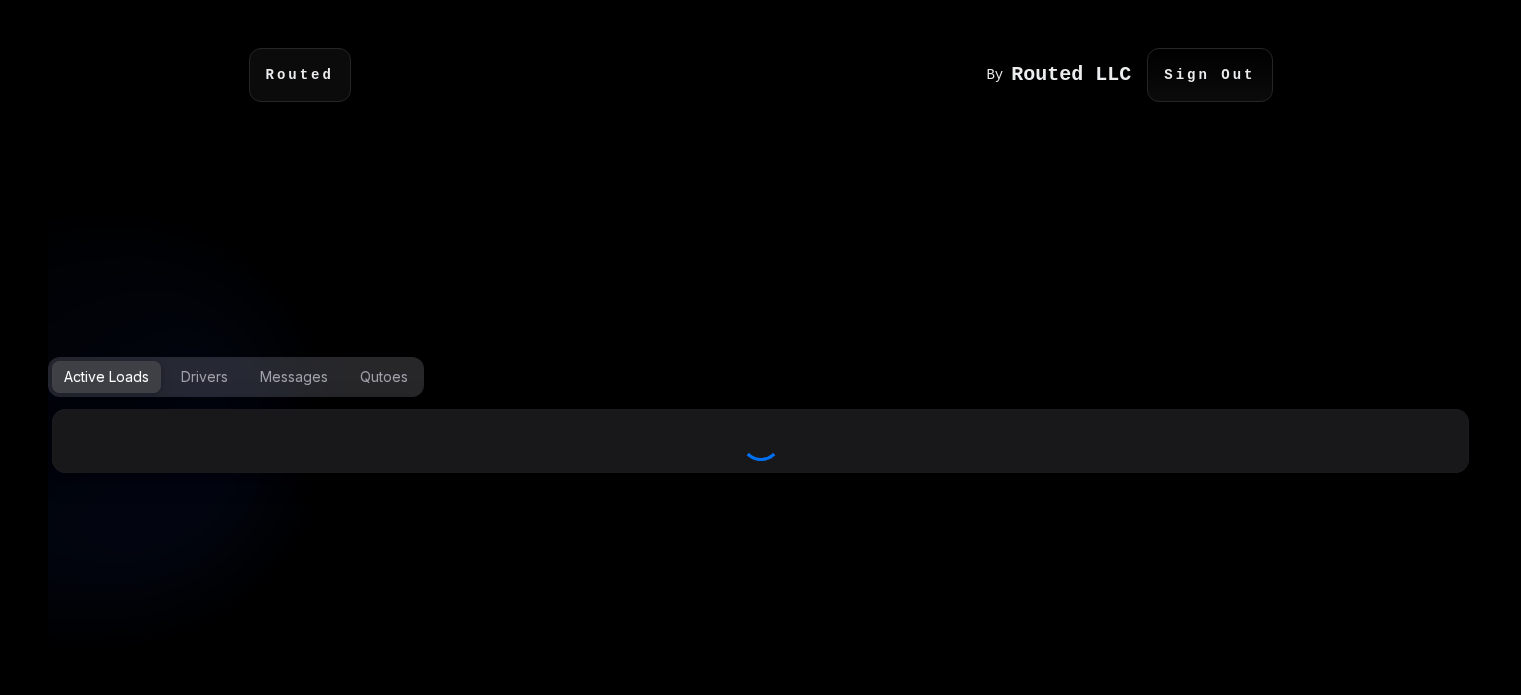 select on "**********" 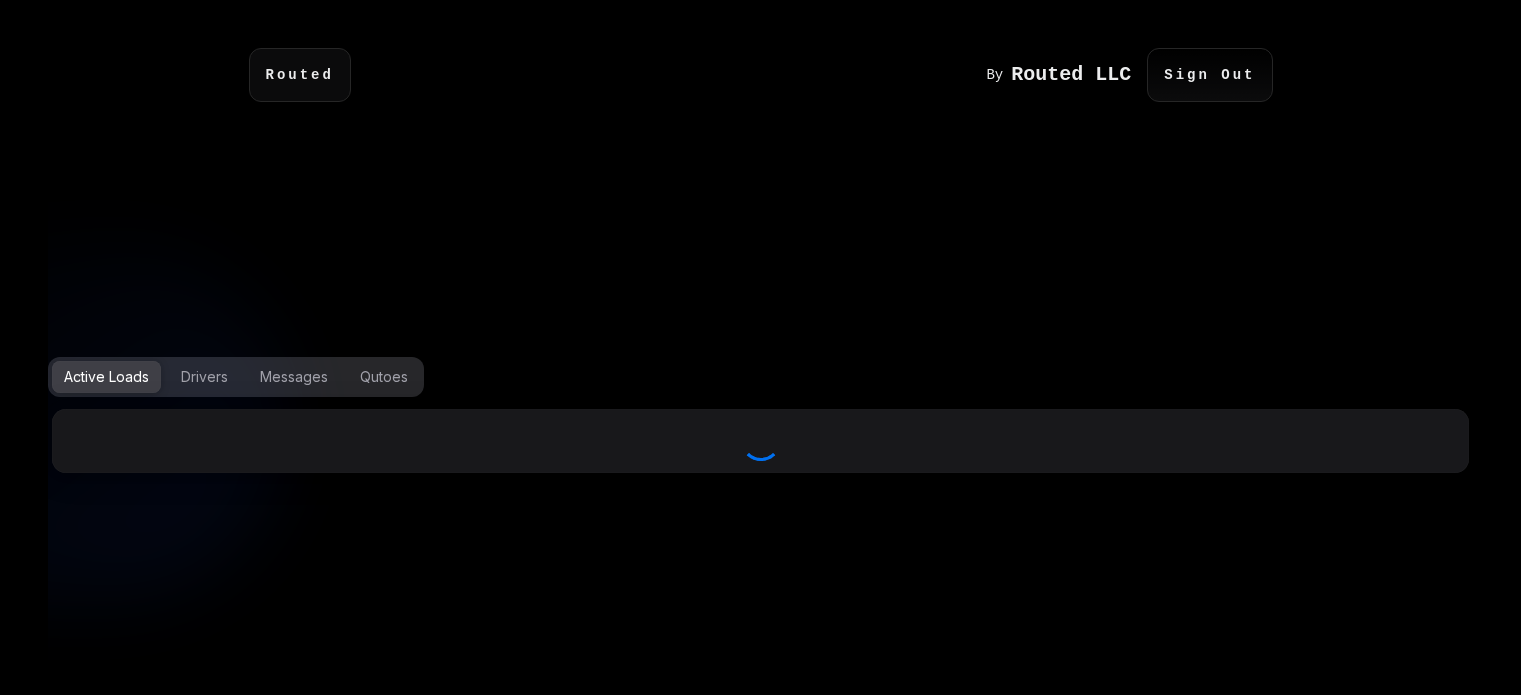 select on "***" 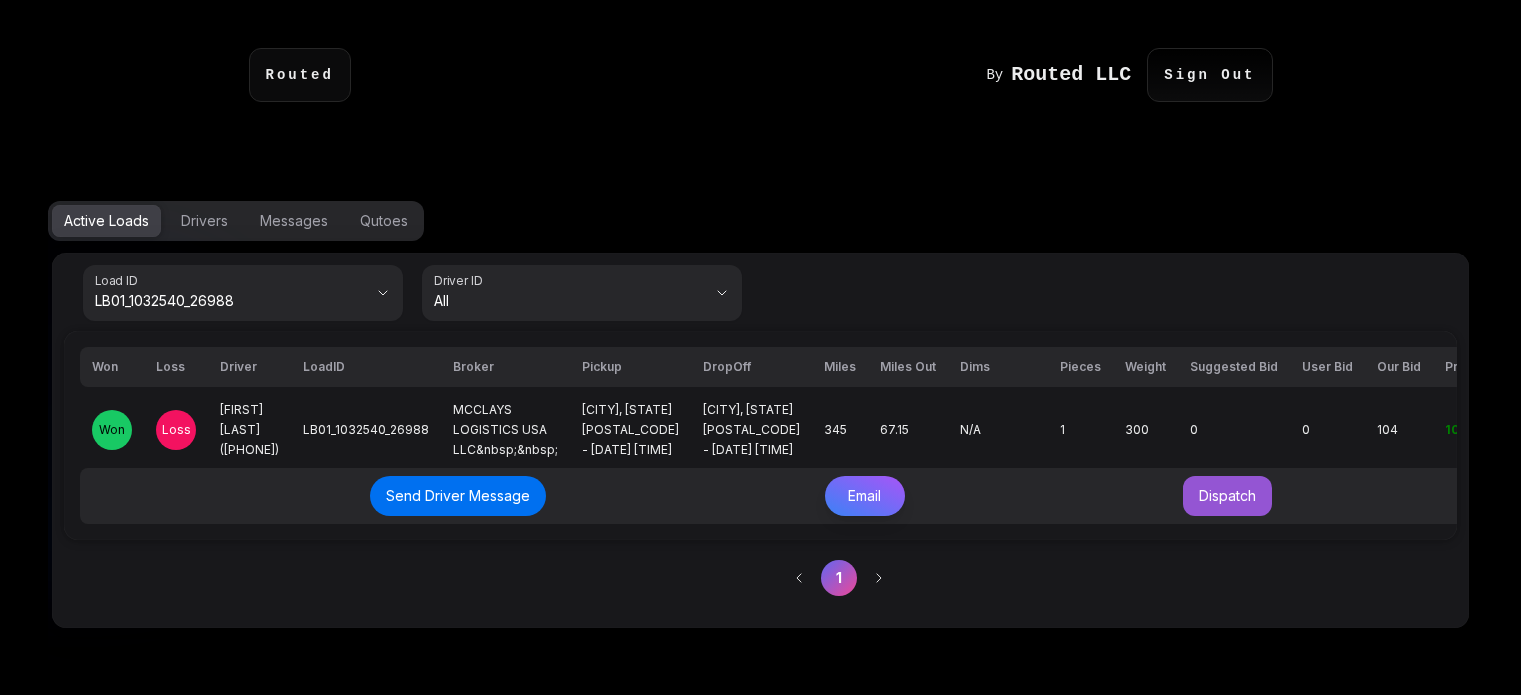scroll, scrollTop: 0, scrollLeft: 0, axis: both 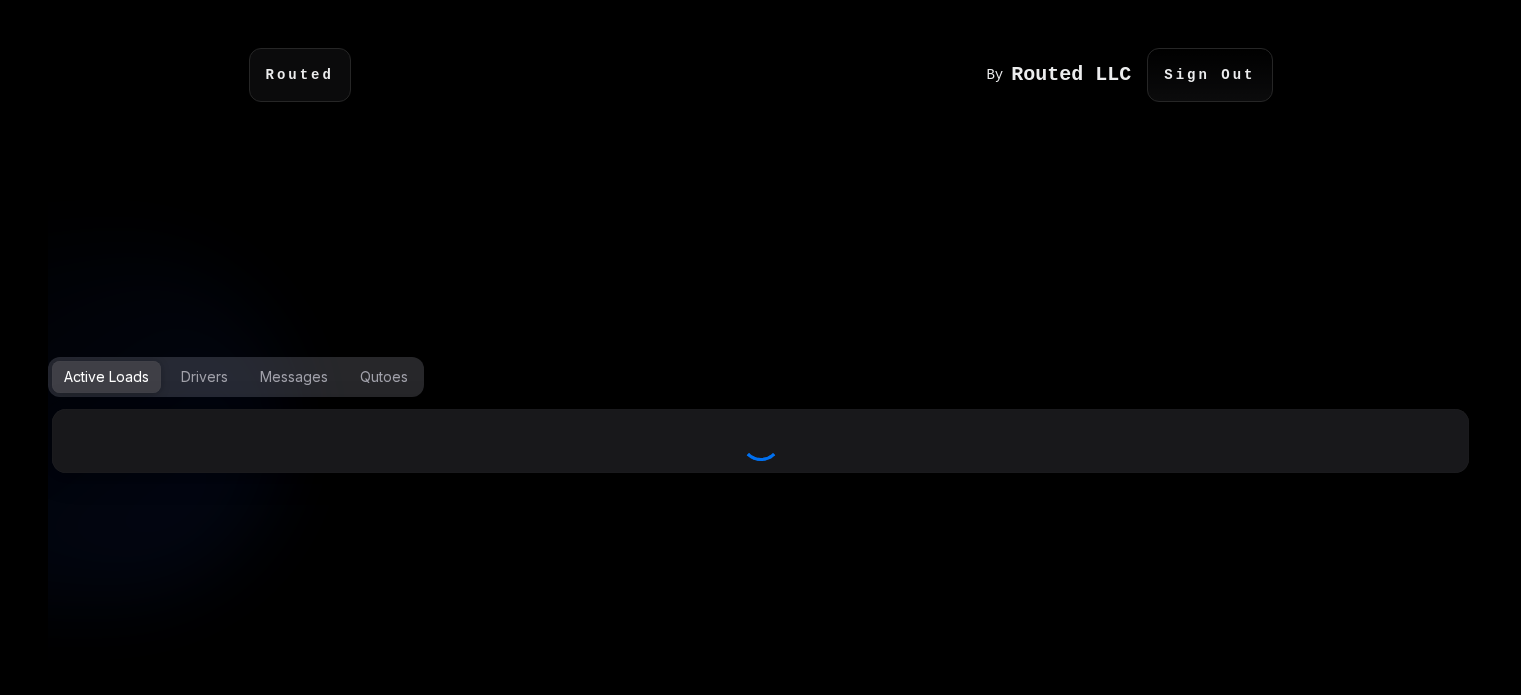 select on "**********" 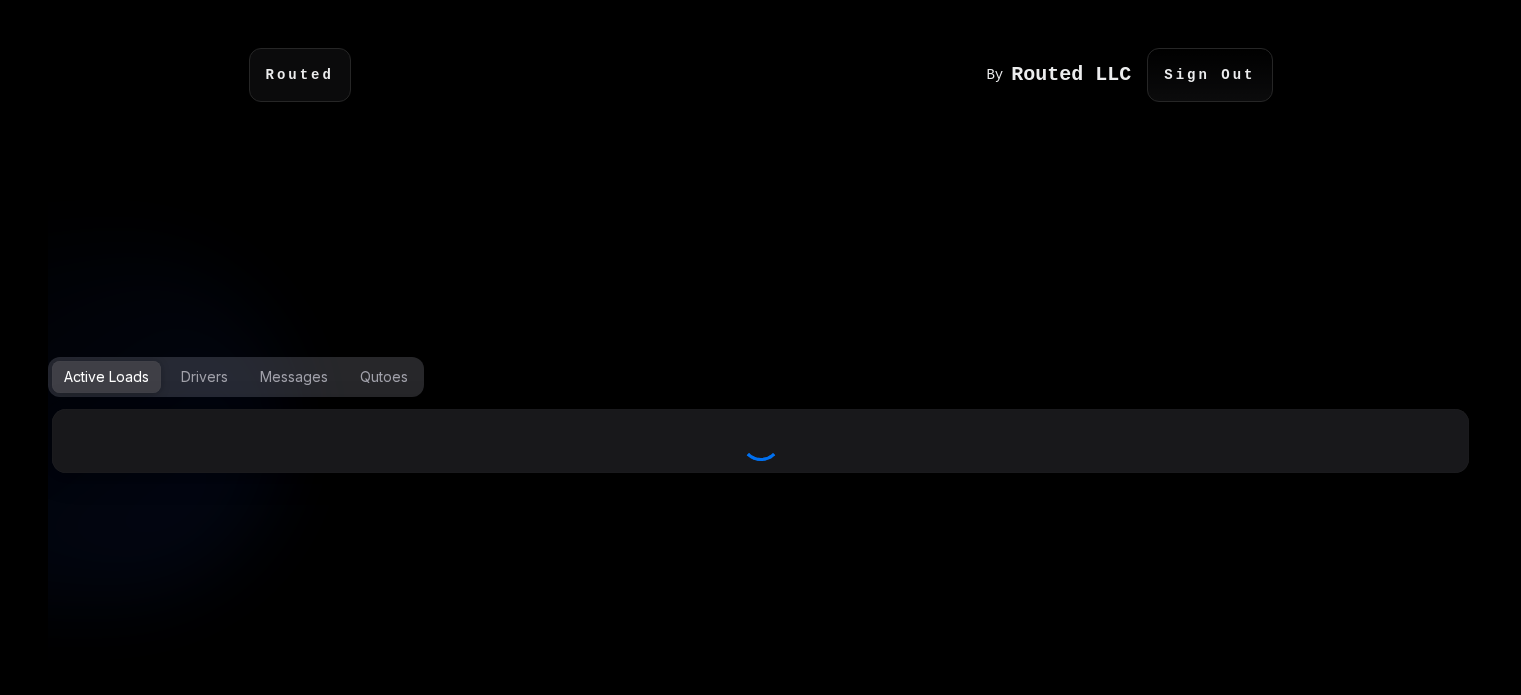 select on "***" 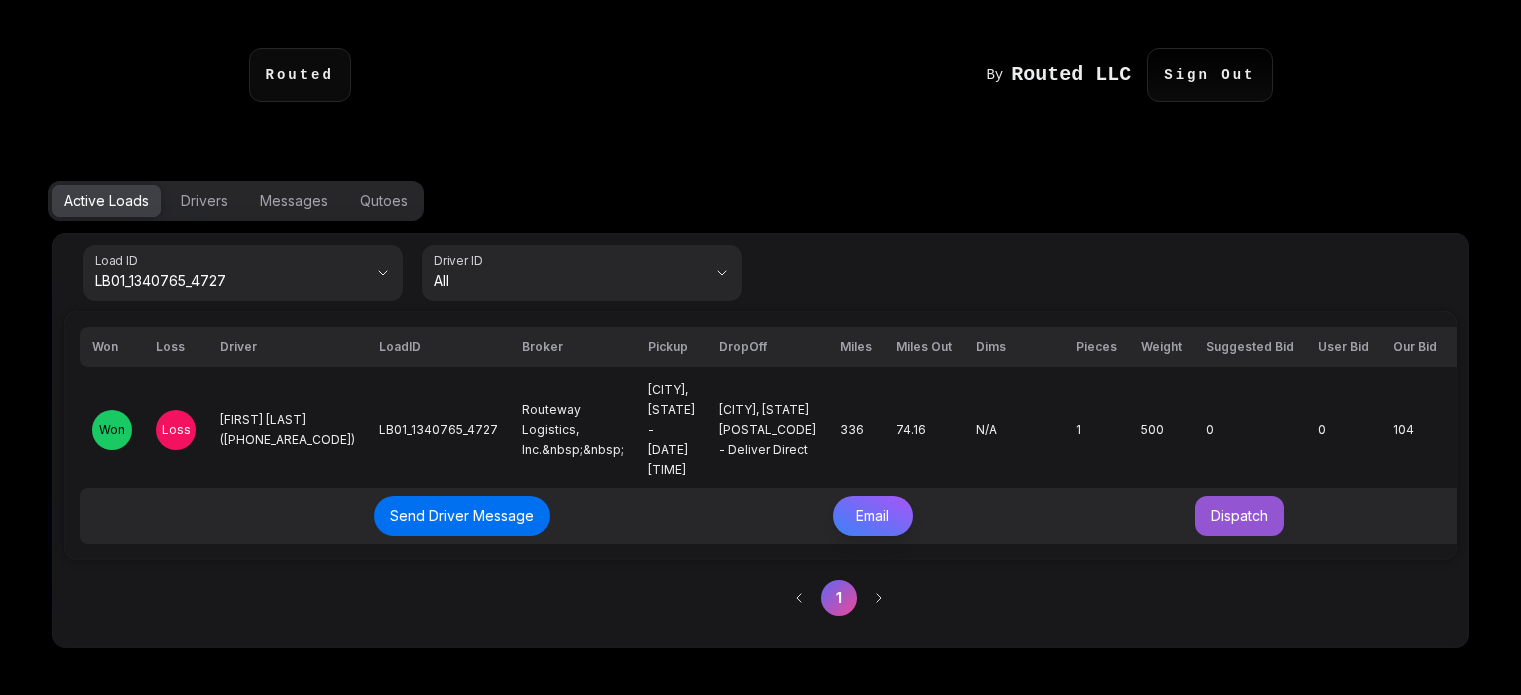 scroll, scrollTop: 0, scrollLeft: 0, axis: both 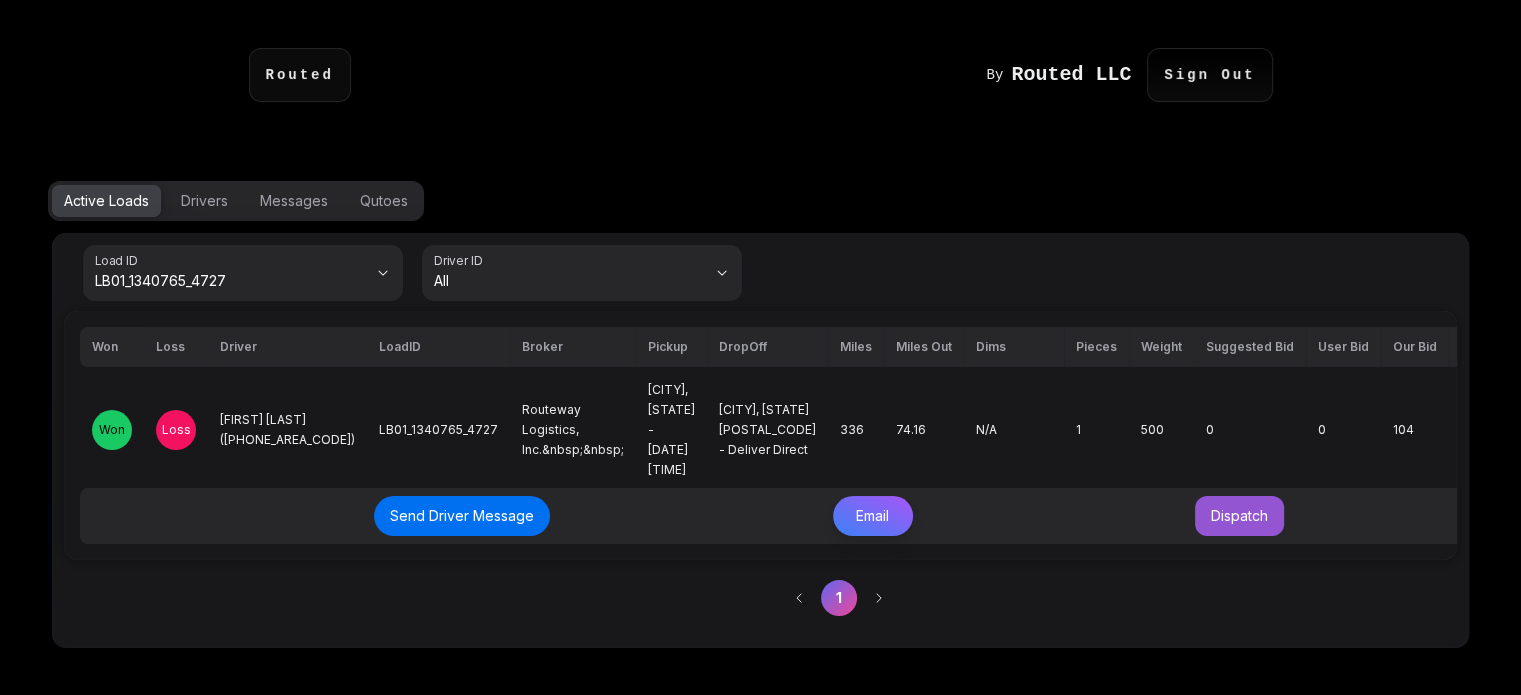 click on "100.67" at bounding box center (1483, 429) 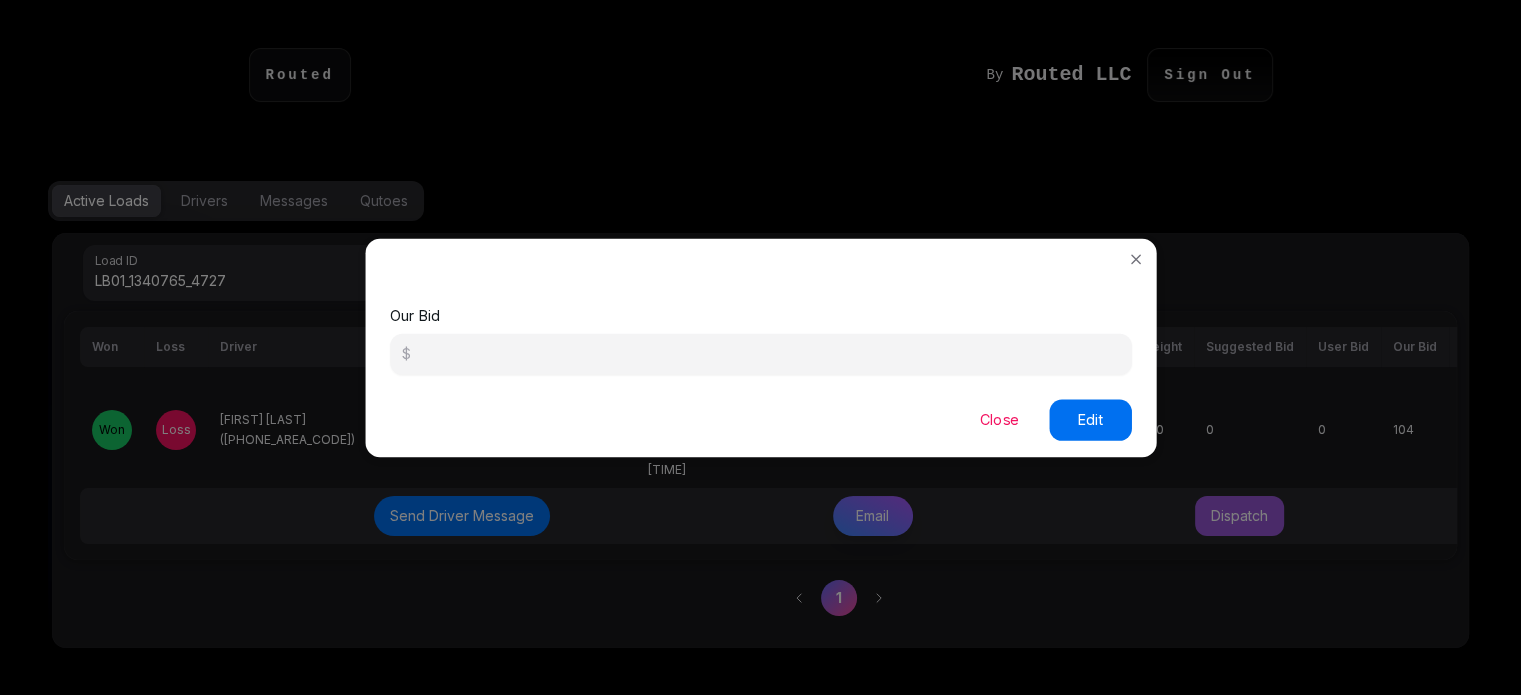 drag, startPoint x: 476, startPoint y: 350, endPoint x: 318, endPoint y: 348, distance: 158.01266 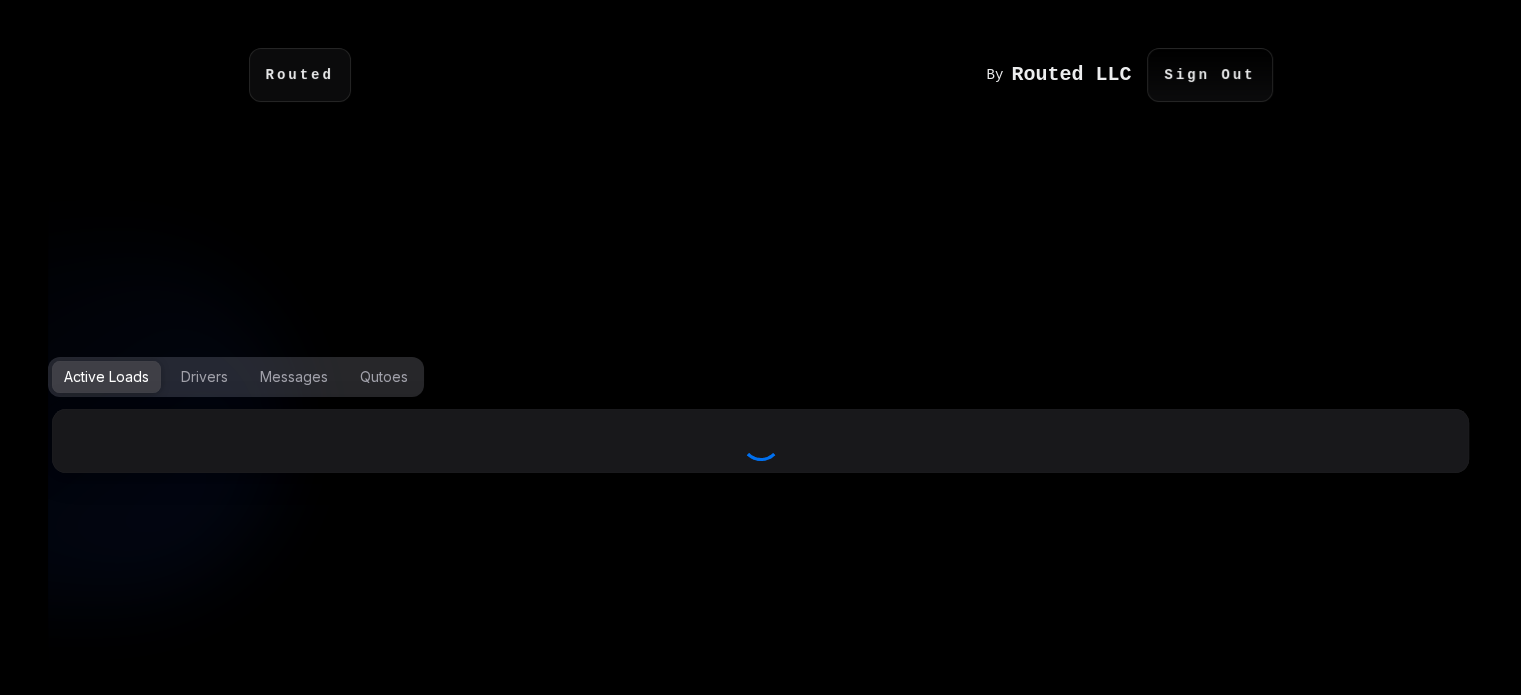 select on "**********" 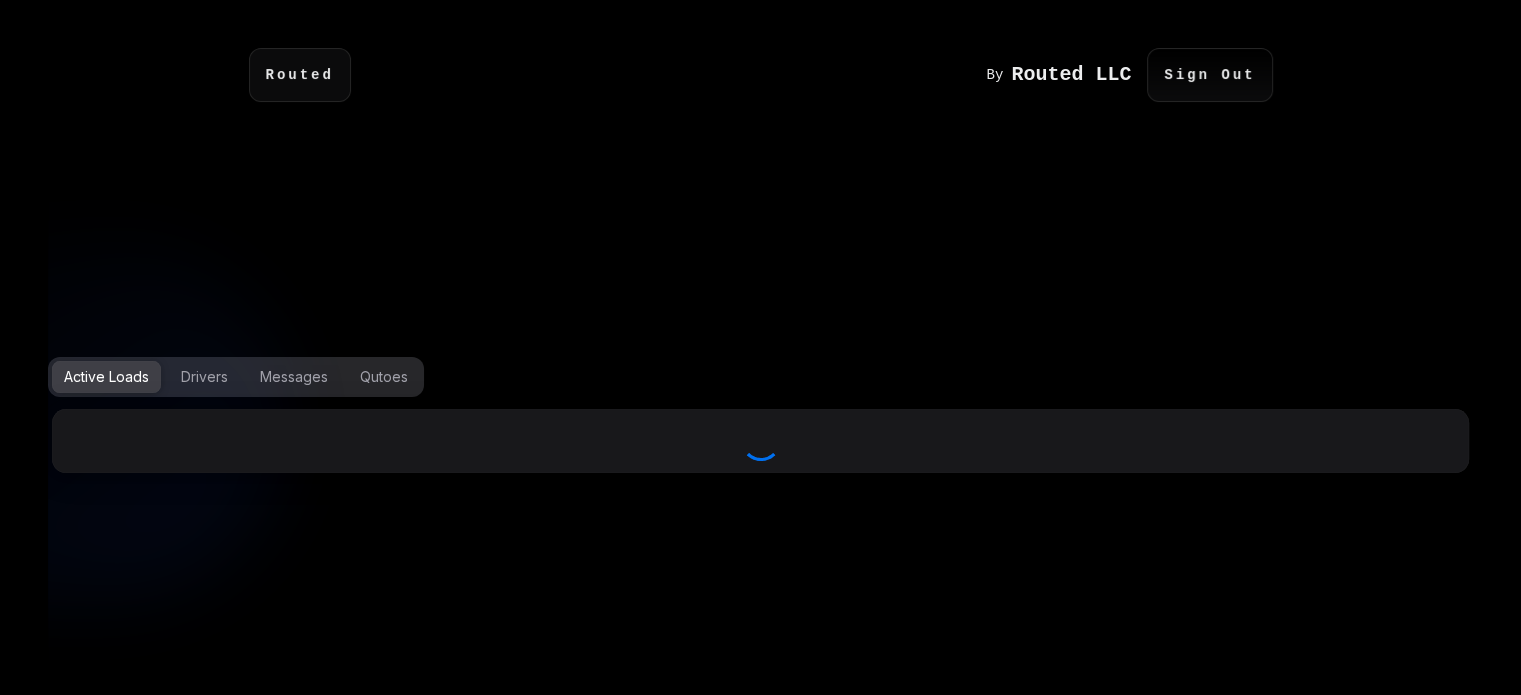 select on "***" 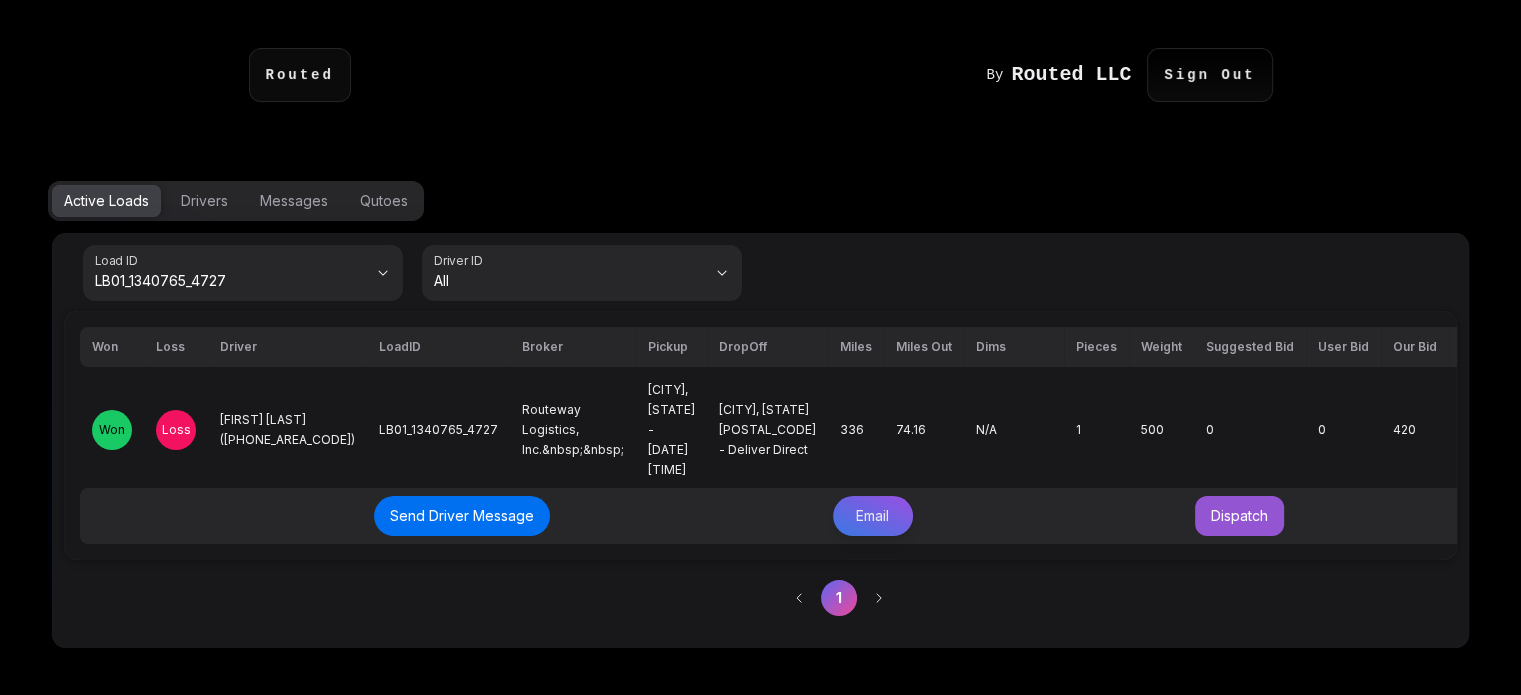click on "Email" at bounding box center [873, 516] 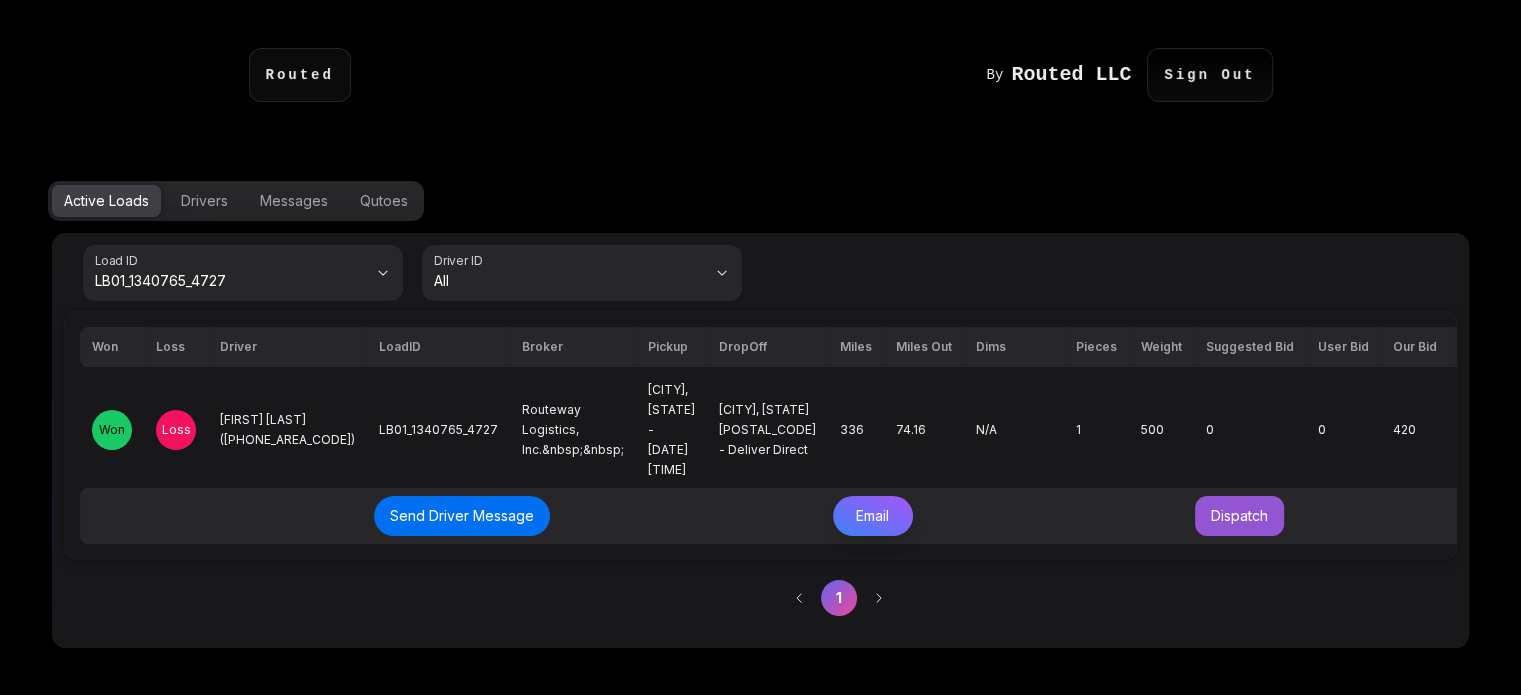 click on "Send Email" at bounding box center [1077, 493] 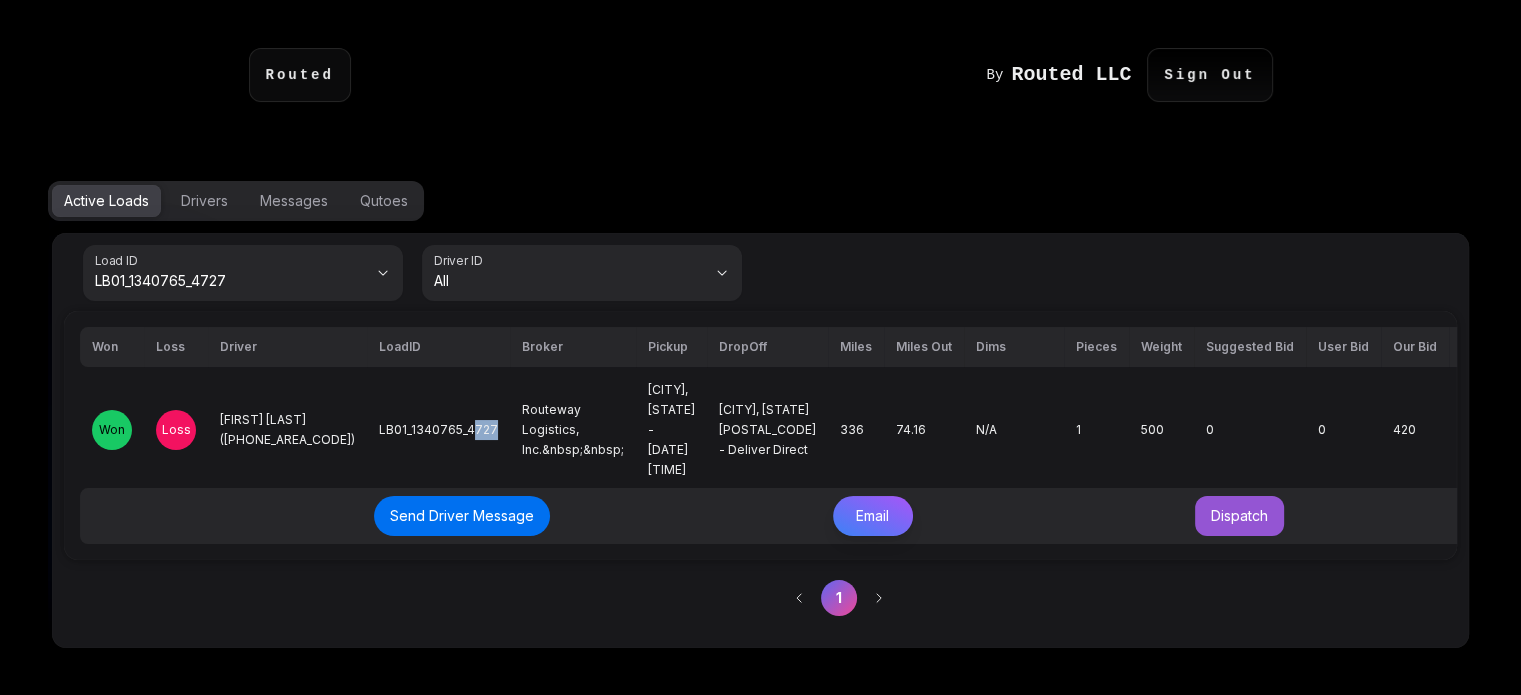drag, startPoint x: 396, startPoint y: 417, endPoint x: 429, endPoint y: 419, distance: 33.06055 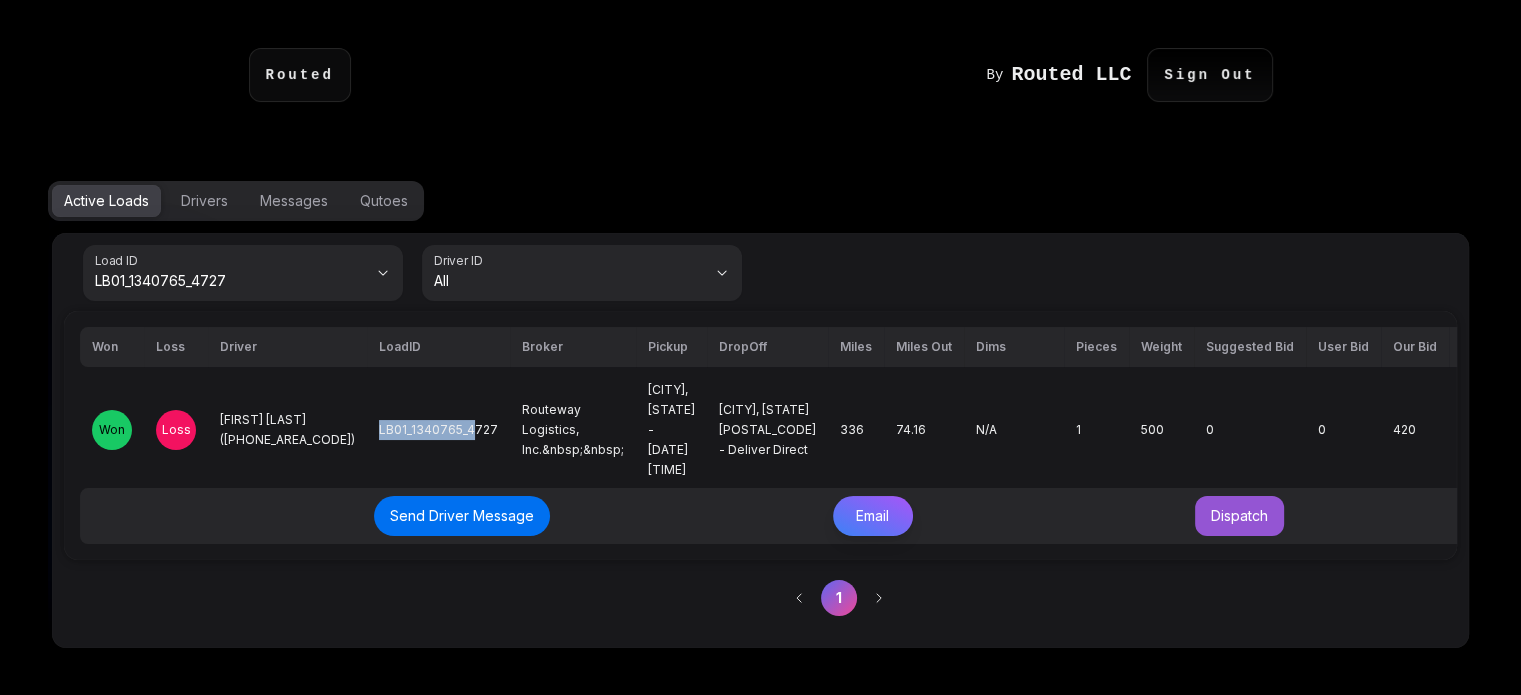 click on "LB01_1340765_4727" at bounding box center [438, 429] 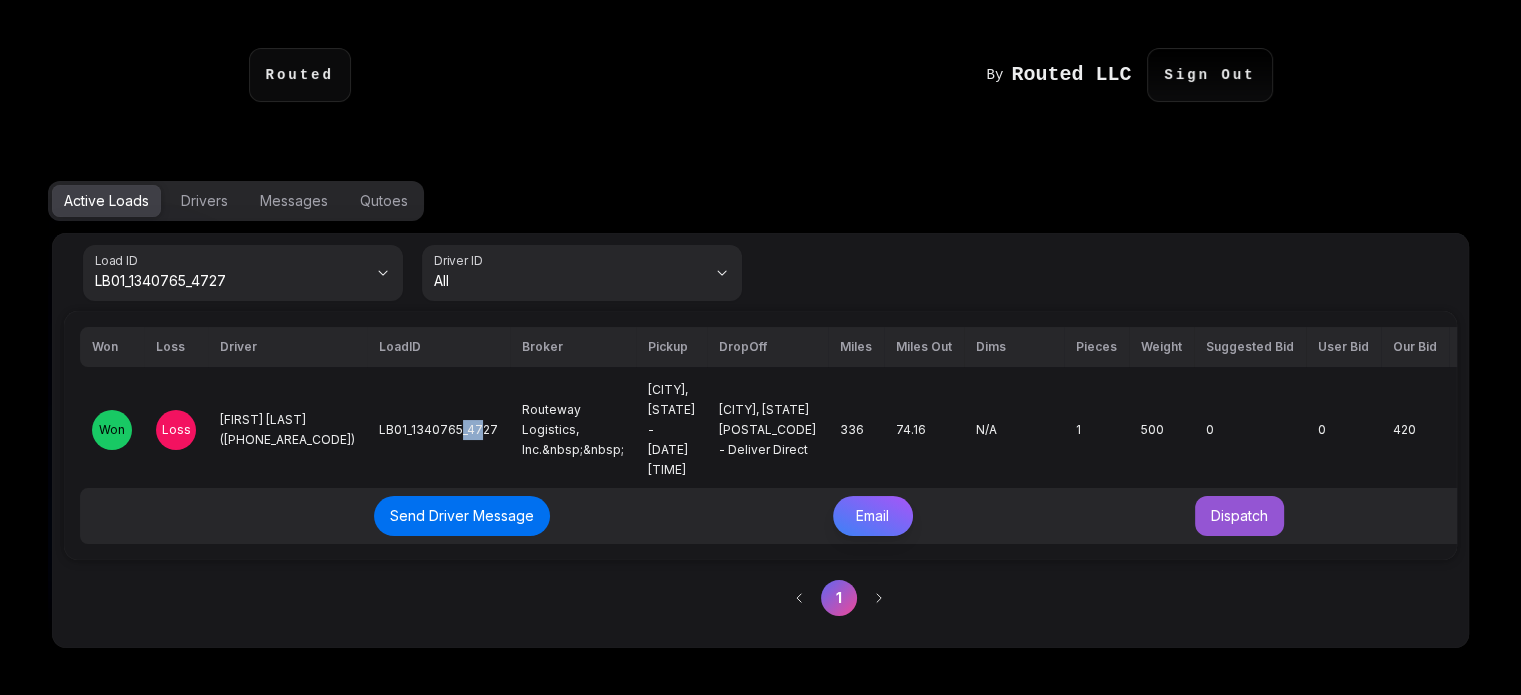 drag, startPoint x: 387, startPoint y: 423, endPoint x: 408, endPoint y: 422, distance: 21.023796 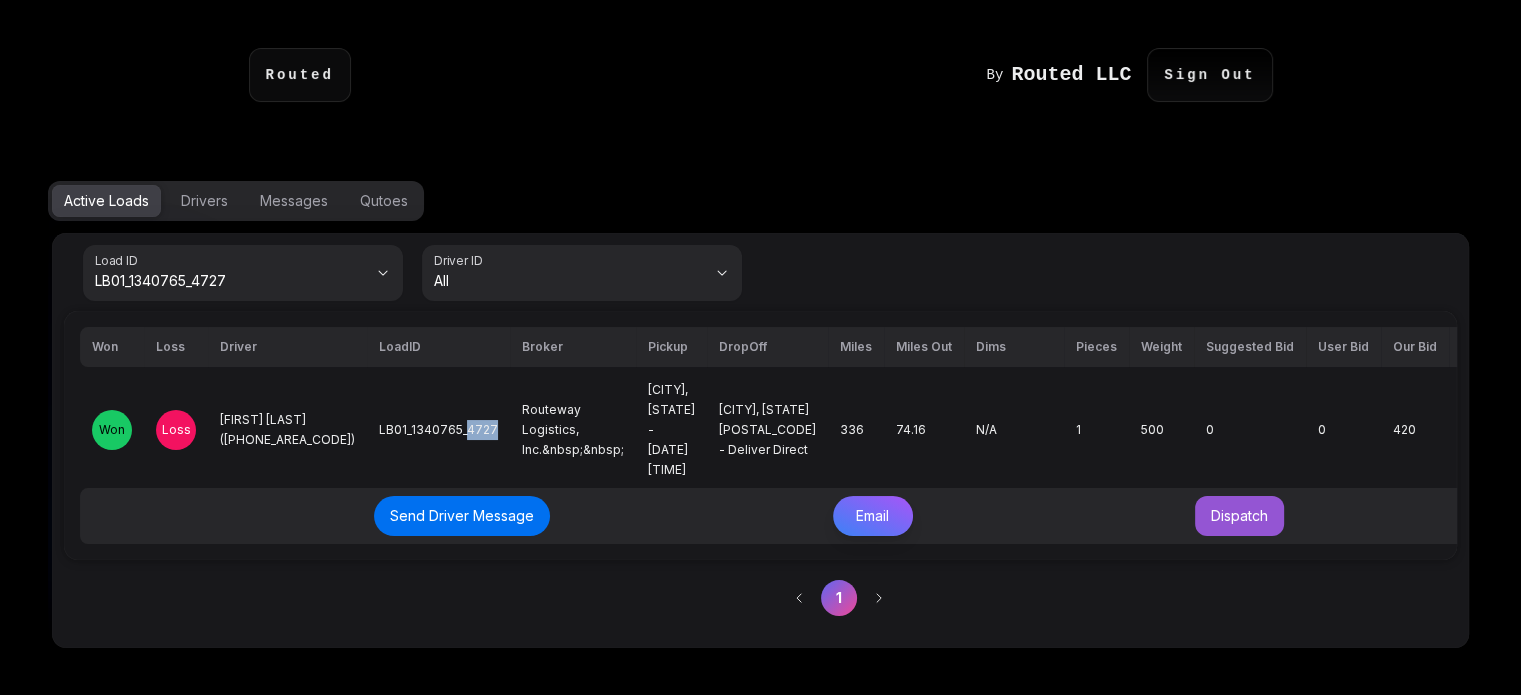 drag, startPoint x: 390, startPoint y: 421, endPoint x: 417, endPoint y: 421, distance: 27 